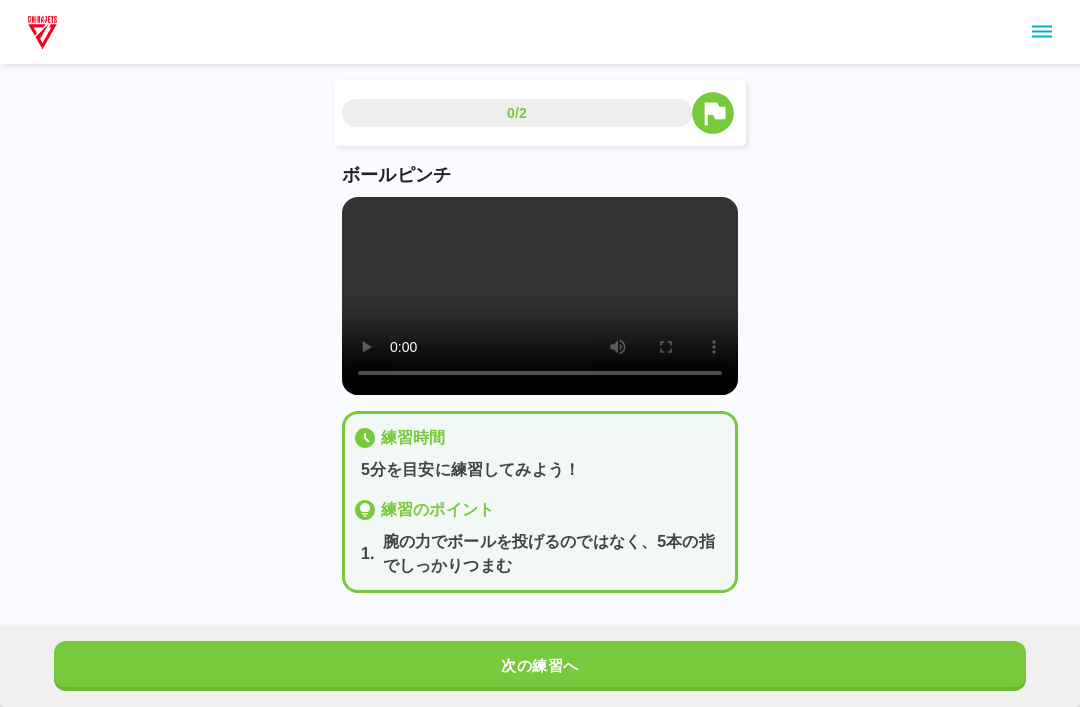 scroll, scrollTop: 7, scrollLeft: 0, axis: vertical 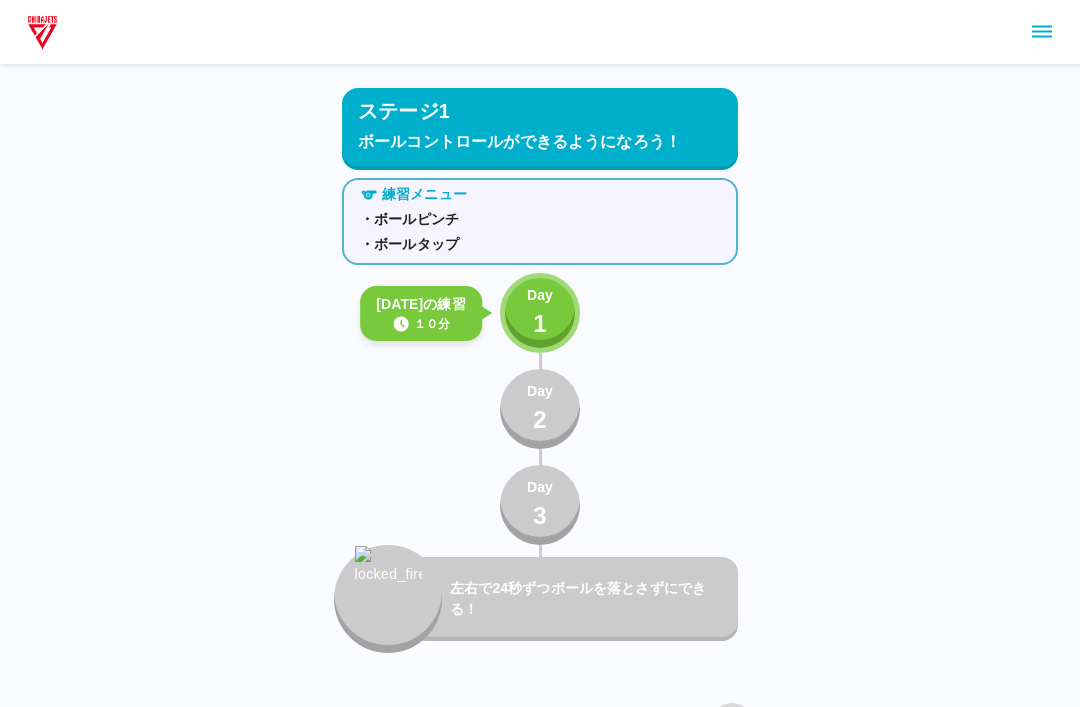 click on "Day 1" at bounding box center [540, 313] 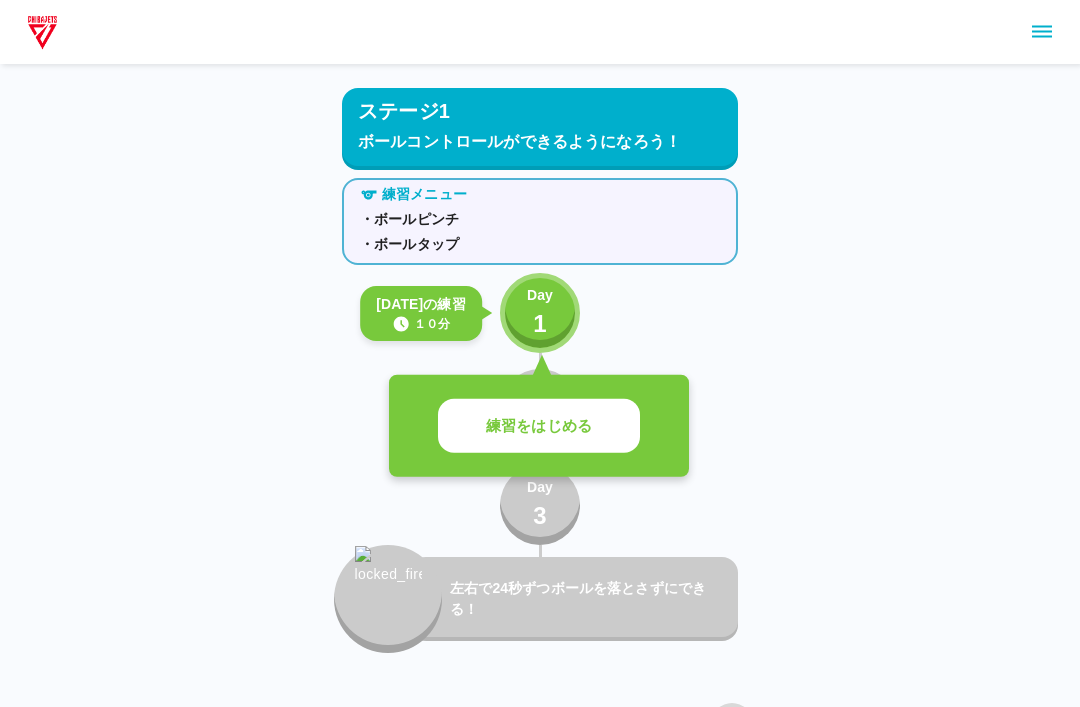 click on "練習をはじめる" at bounding box center [539, 426] 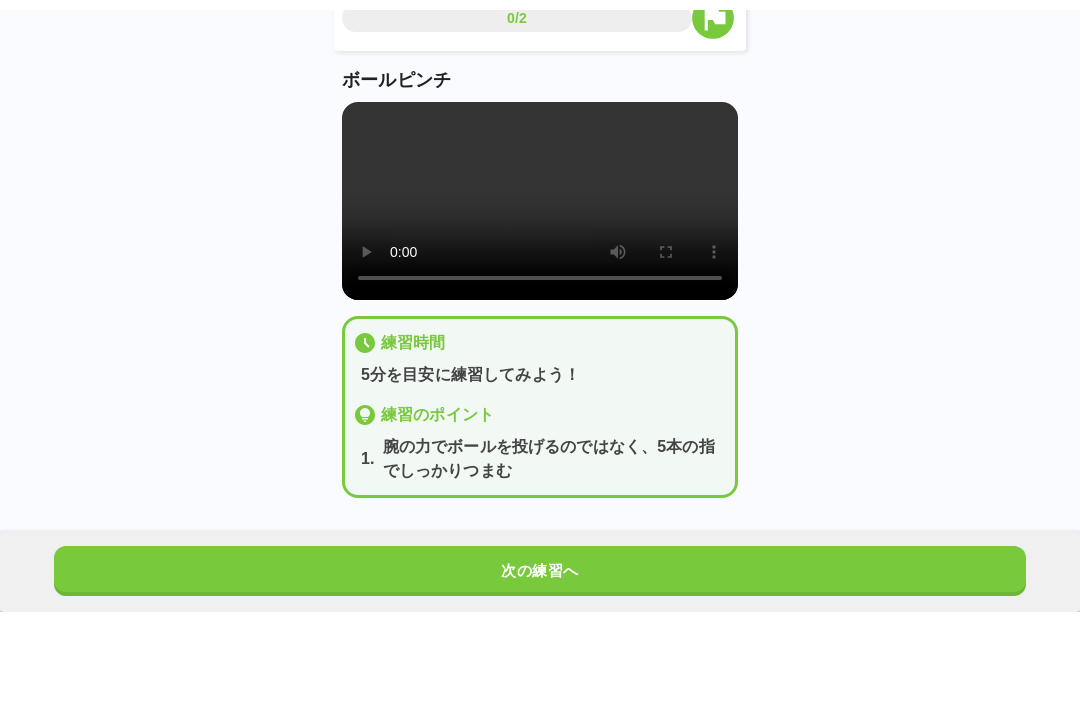 scroll, scrollTop: 0, scrollLeft: 0, axis: both 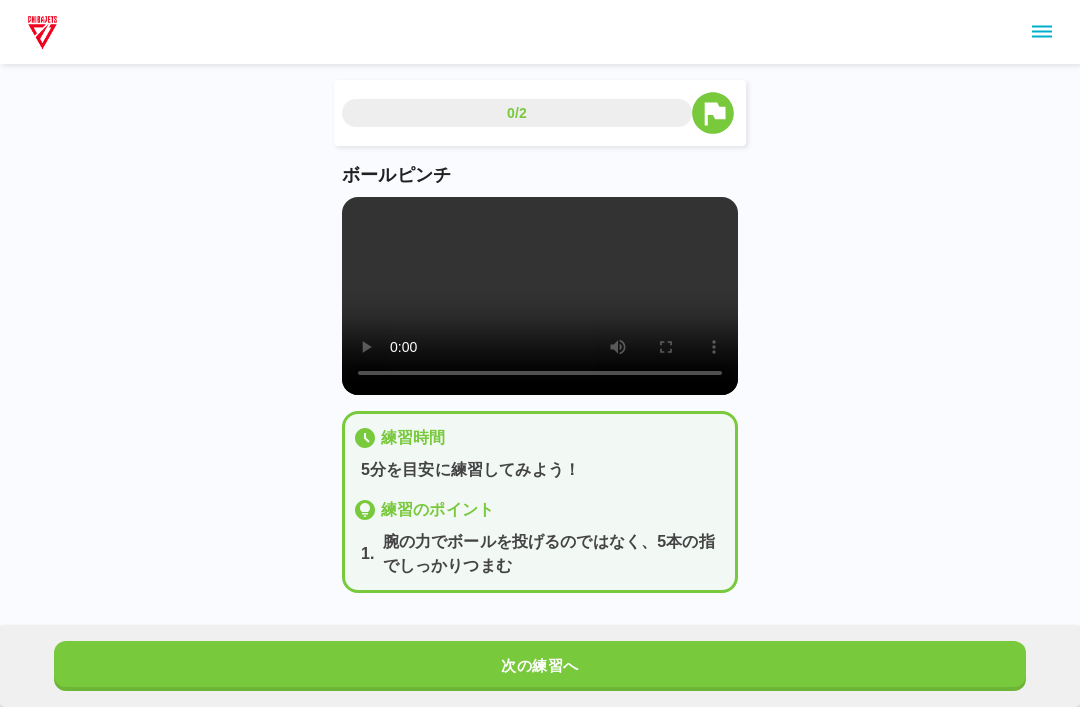click at bounding box center (540, 296) 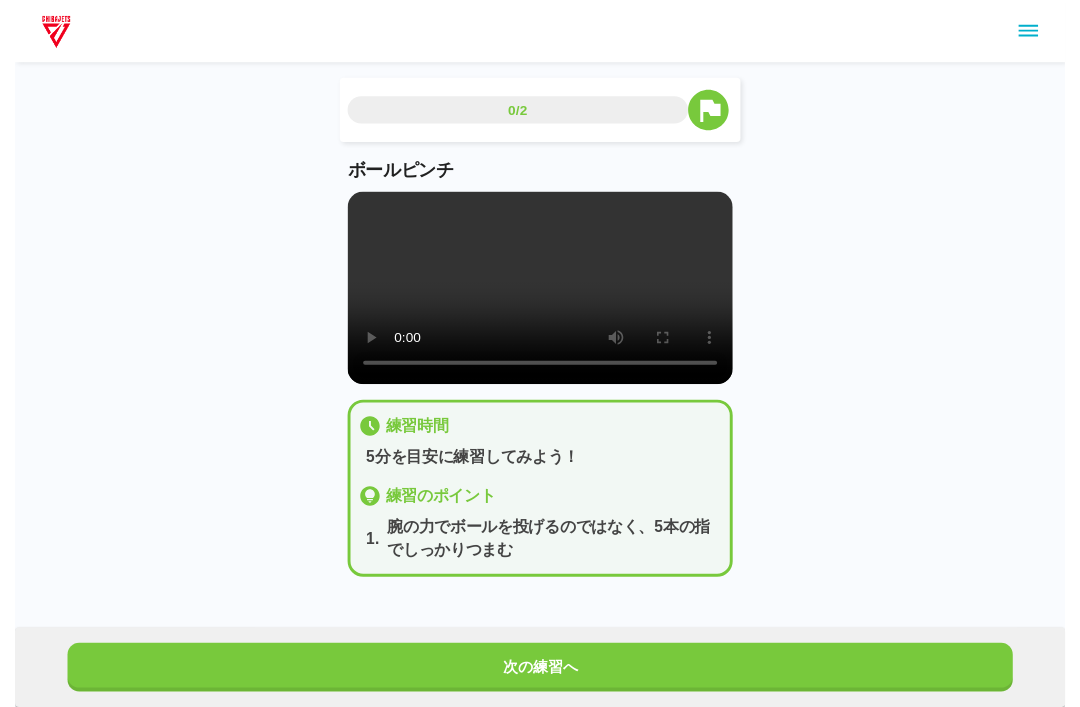 scroll, scrollTop: 7, scrollLeft: 0, axis: vertical 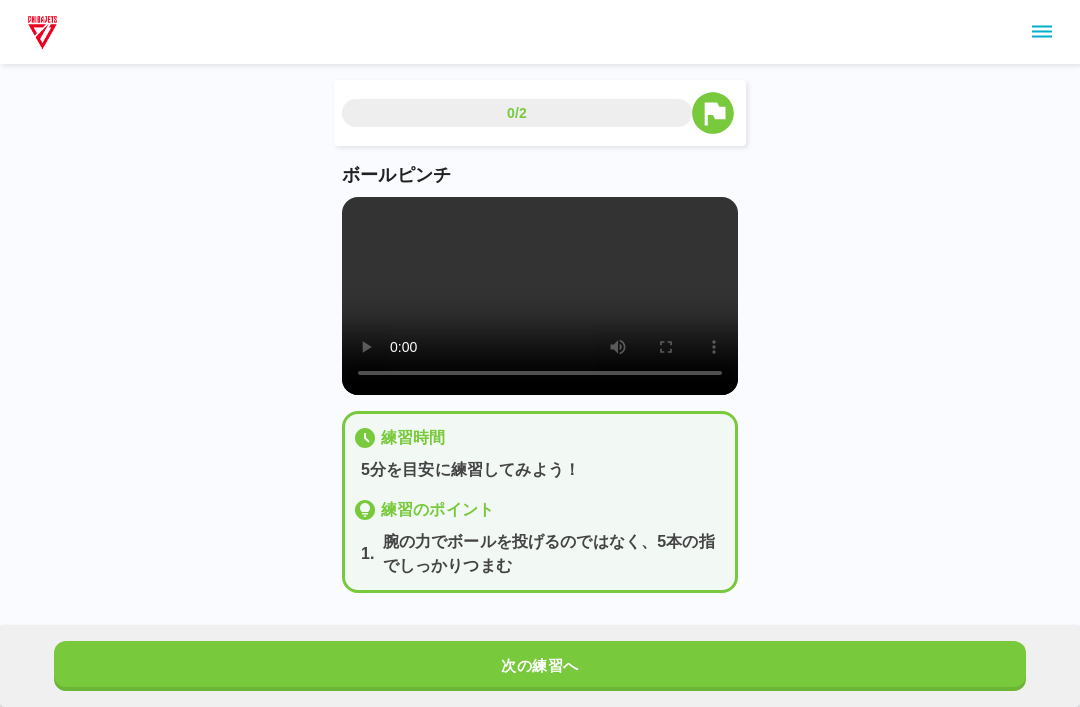 click 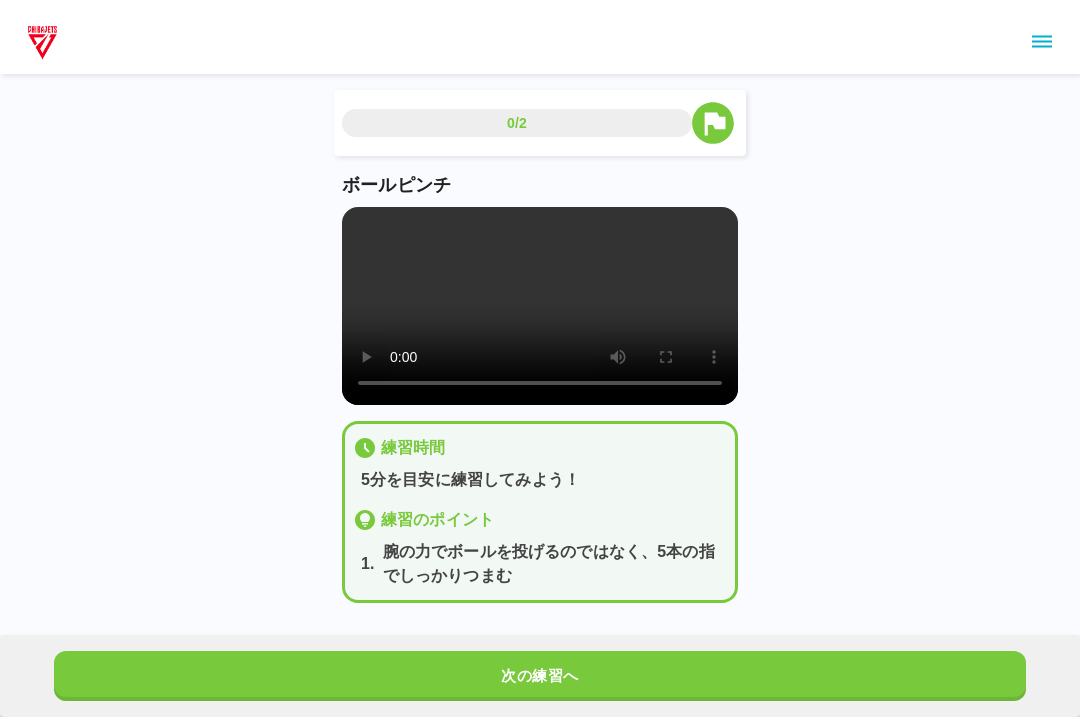 scroll, scrollTop: 0, scrollLeft: 0, axis: both 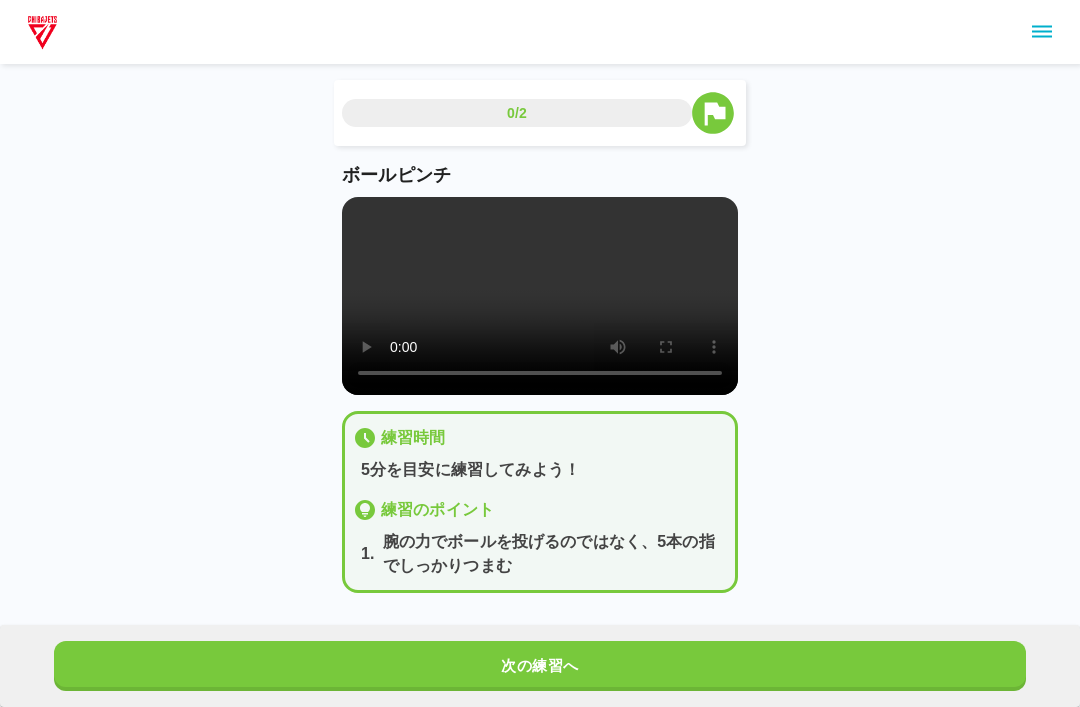 click at bounding box center (540, 296) 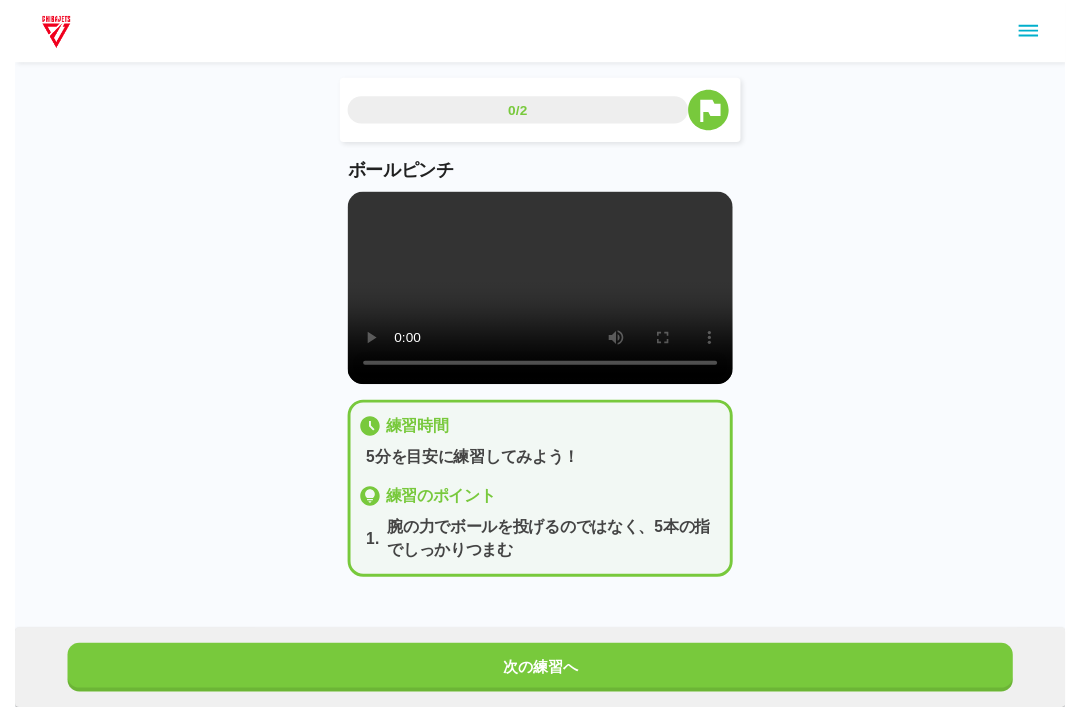 scroll, scrollTop: 7, scrollLeft: 0, axis: vertical 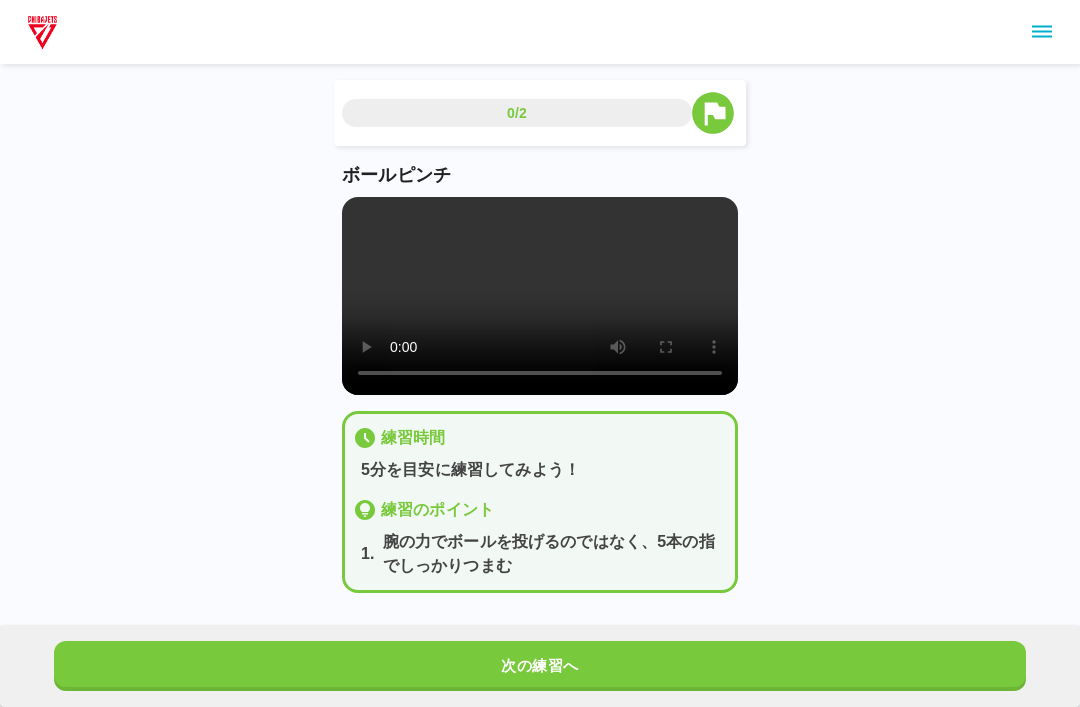 click at bounding box center (540, 296) 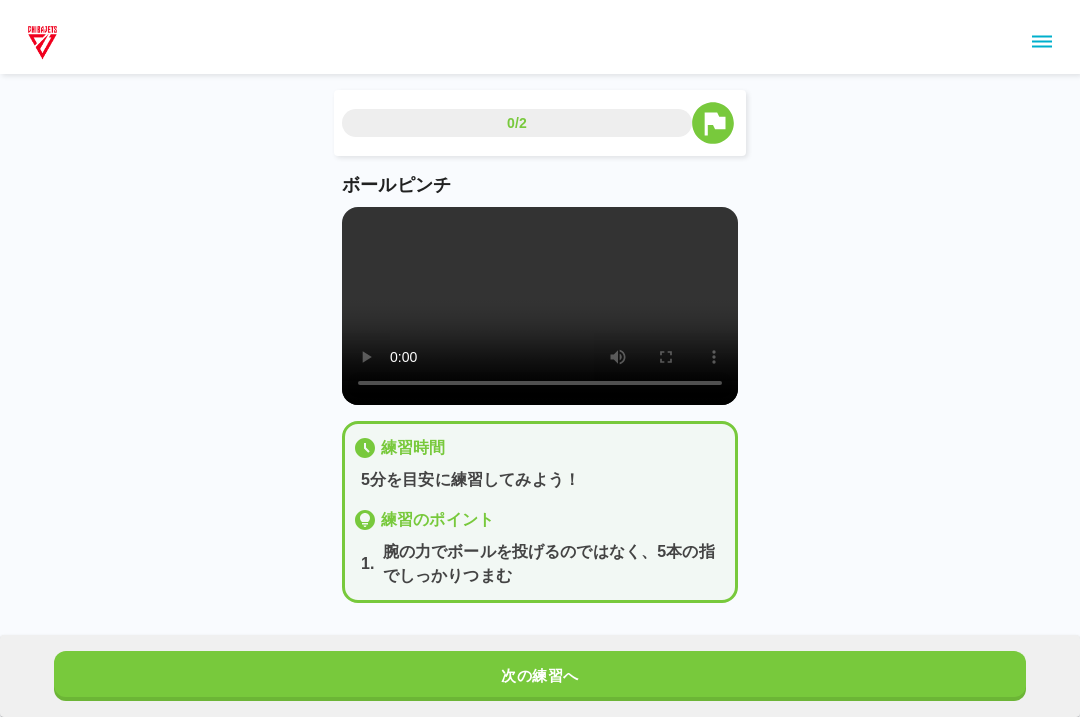 scroll, scrollTop: 0, scrollLeft: 0, axis: both 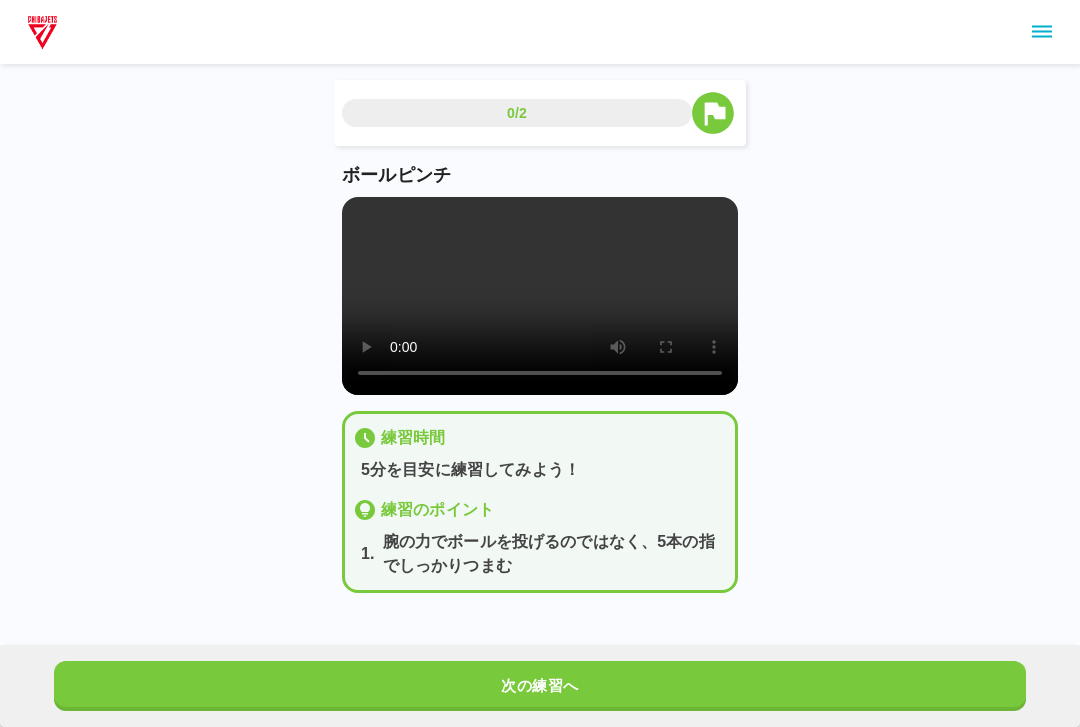 click at bounding box center [540, 296] 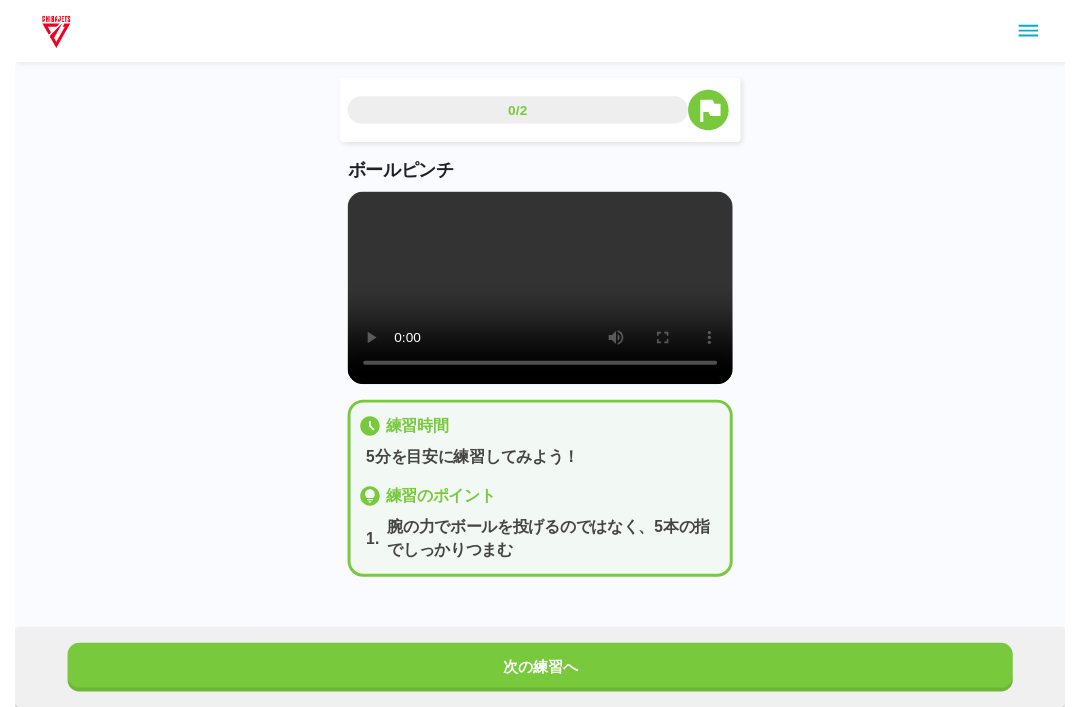 scroll, scrollTop: 7, scrollLeft: 0, axis: vertical 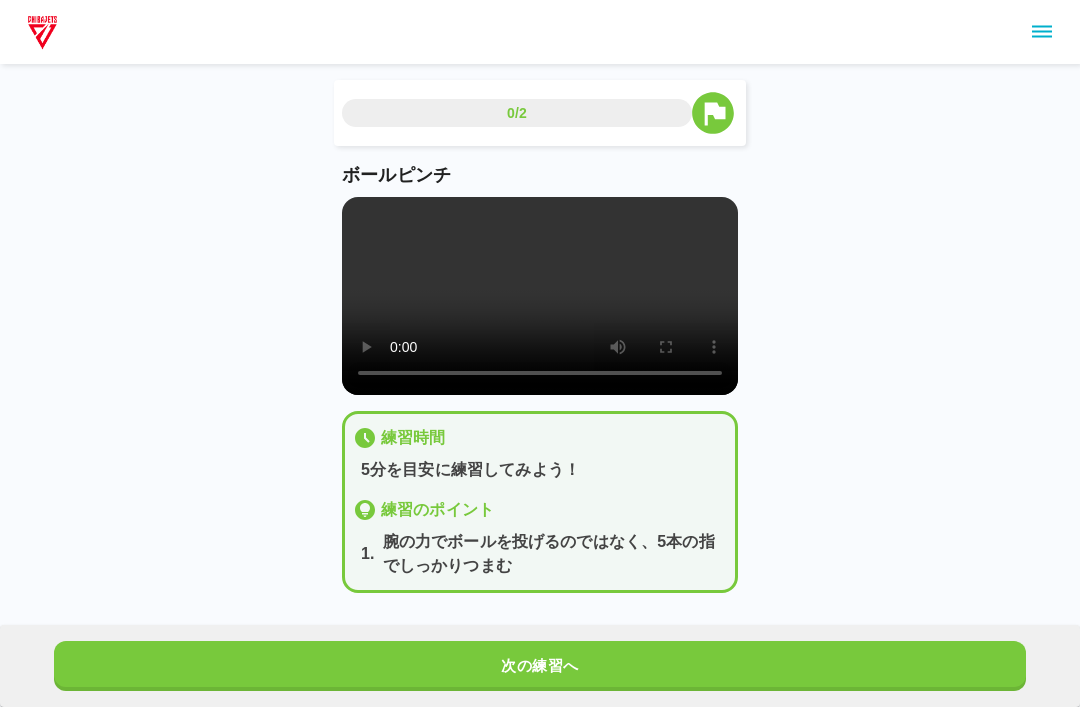 click on "次の練習へ" at bounding box center (540, 666) 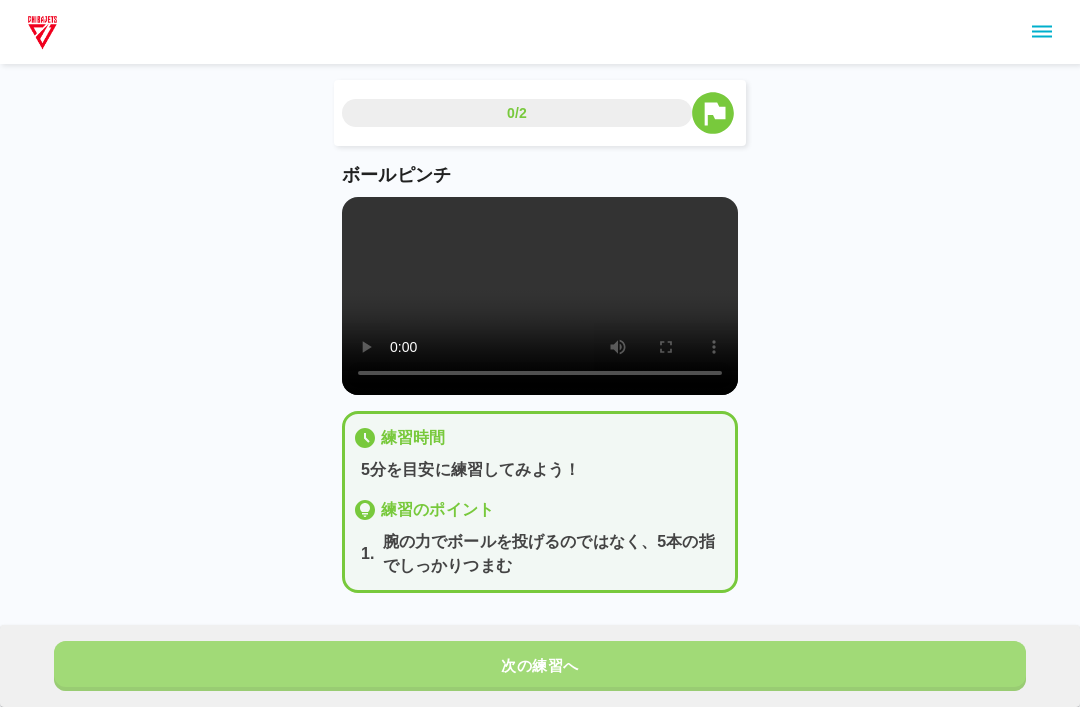 click on "次の練習へ" at bounding box center (540, 666) 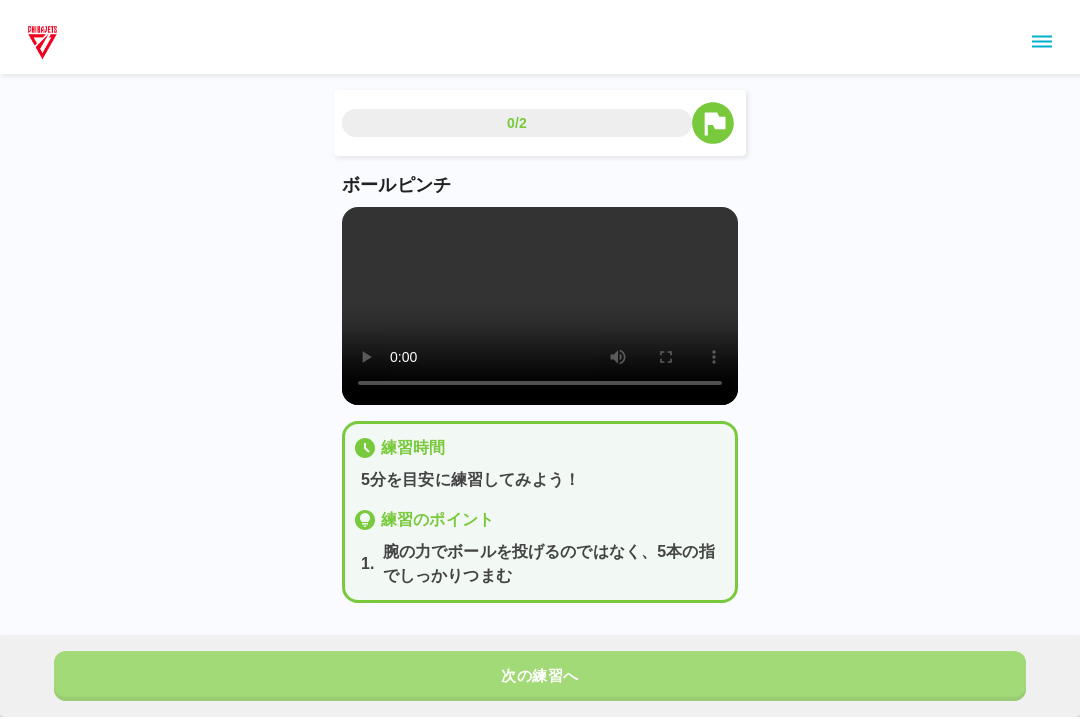scroll, scrollTop: 0, scrollLeft: 0, axis: both 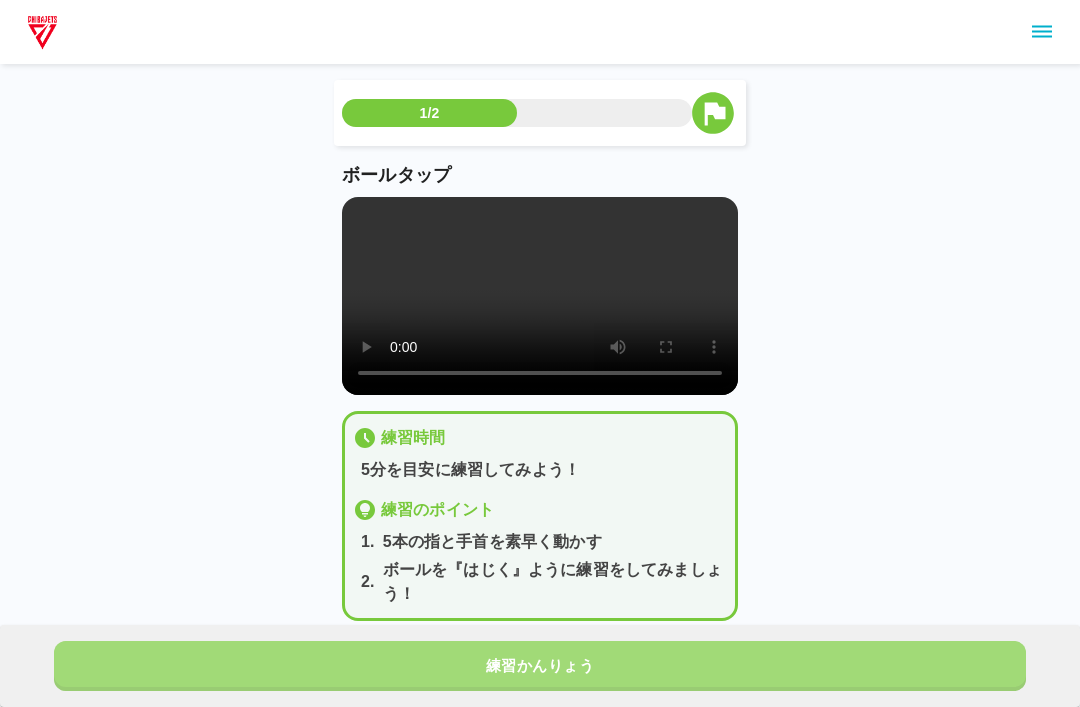 click on "練習かんりょう" at bounding box center [540, 666] 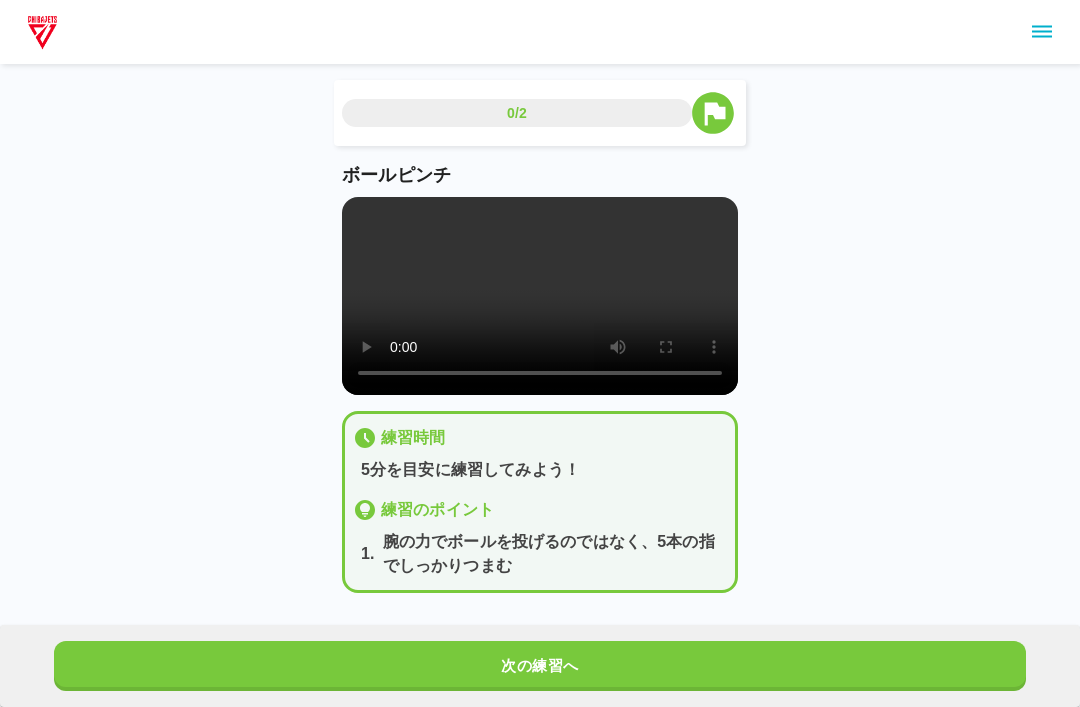 click on "次の練習へ" at bounding box center [540, 666] 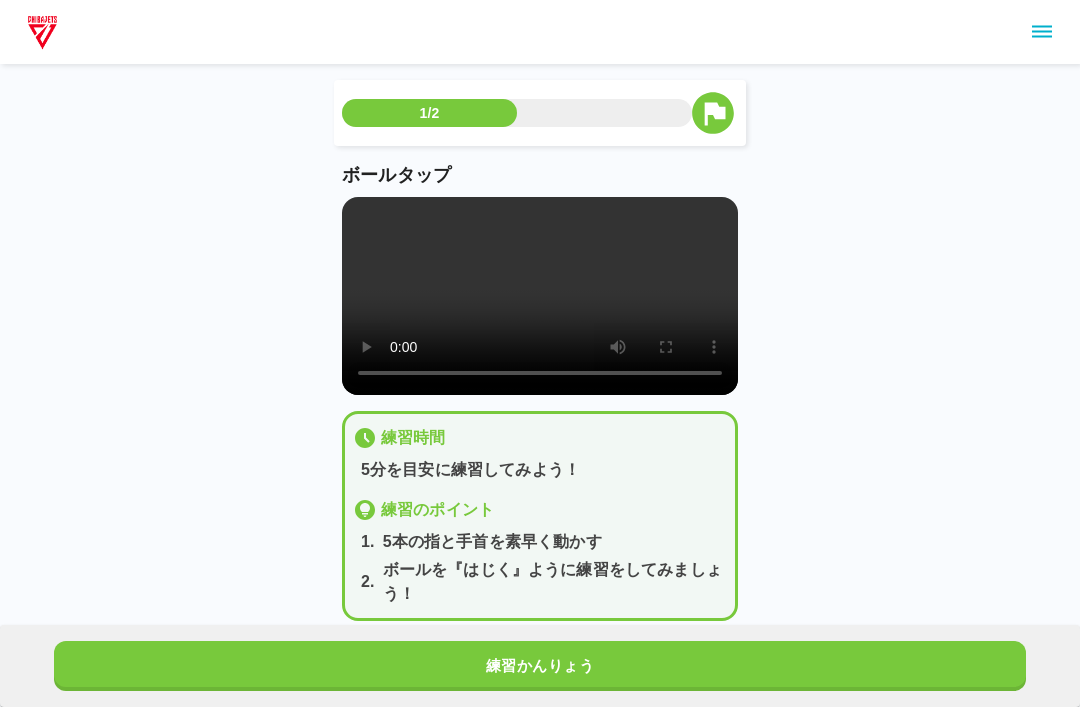 click at bounding box center (540, 296) 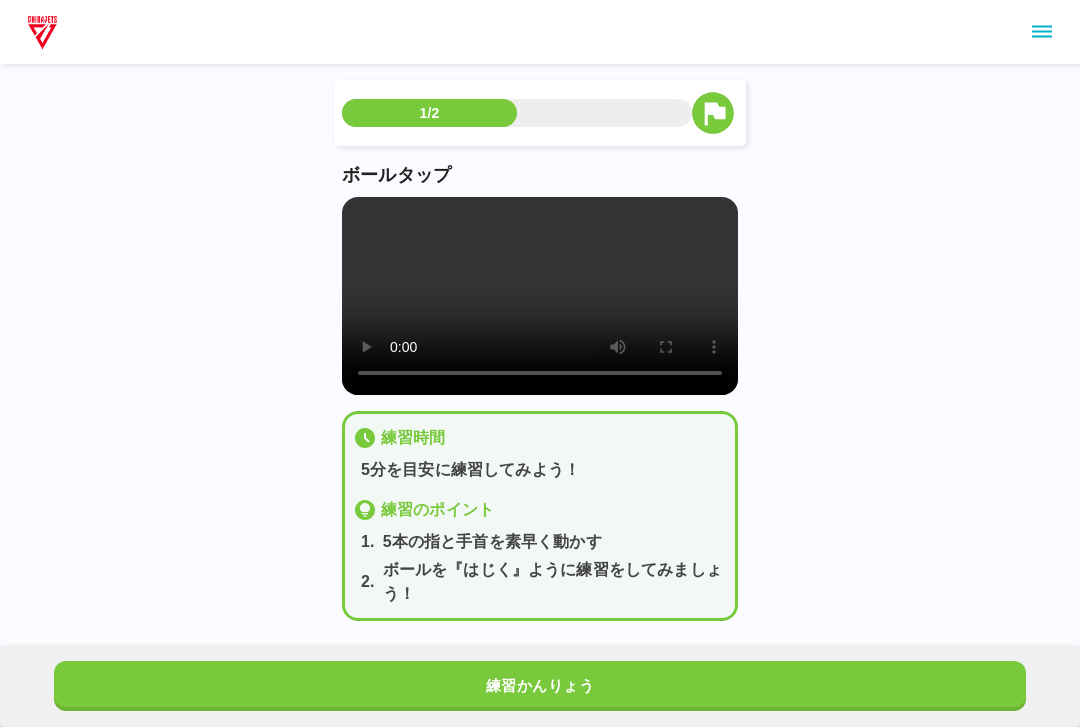 click at bounding box center (540, 296) 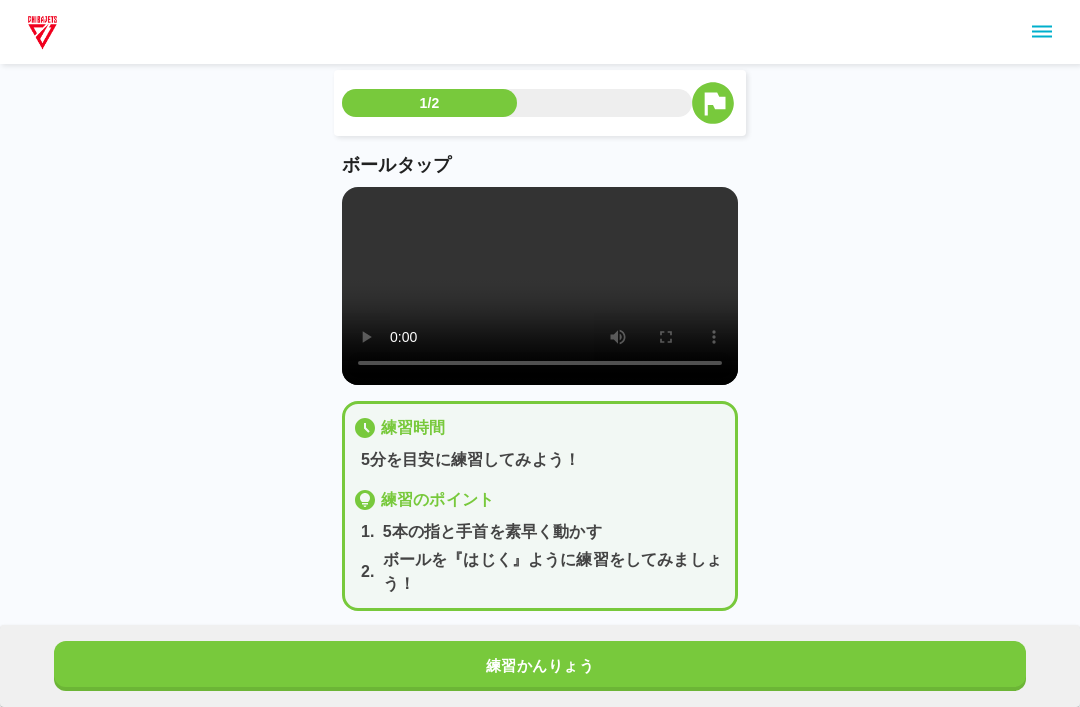 scroll, scrollTop: 35, scrollLeft: 0, axis: vertical 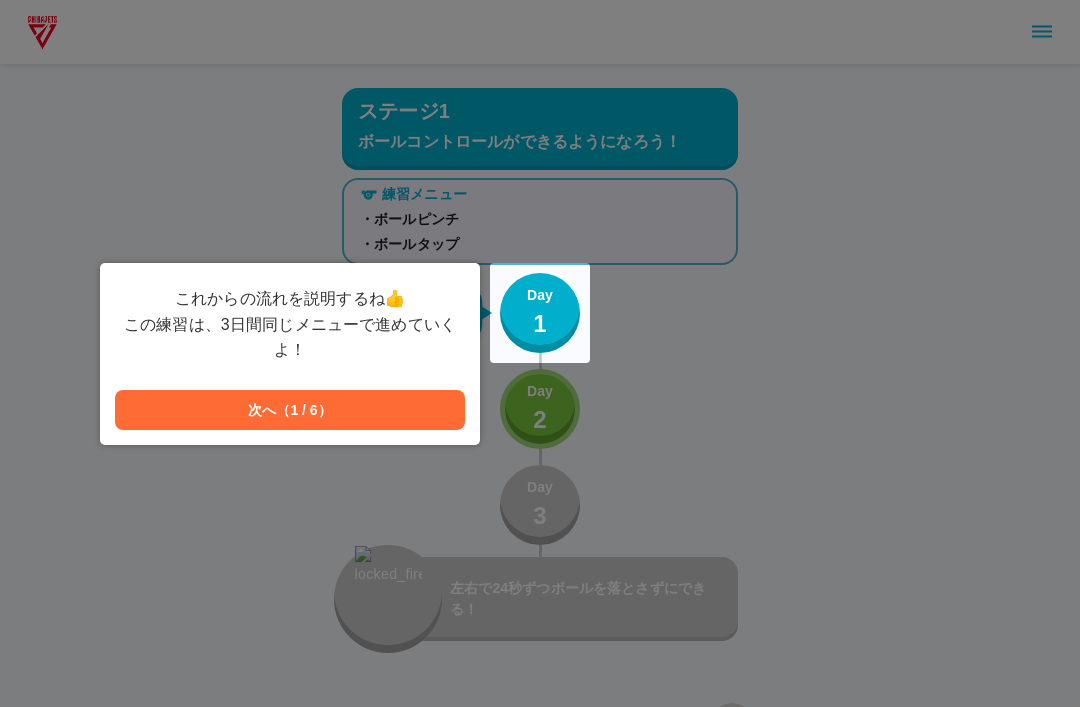 click on "これからの流れを説明するね👍 この練習は、3日間同じメニューで進めていくよ！" at bounding box center (290, 330) 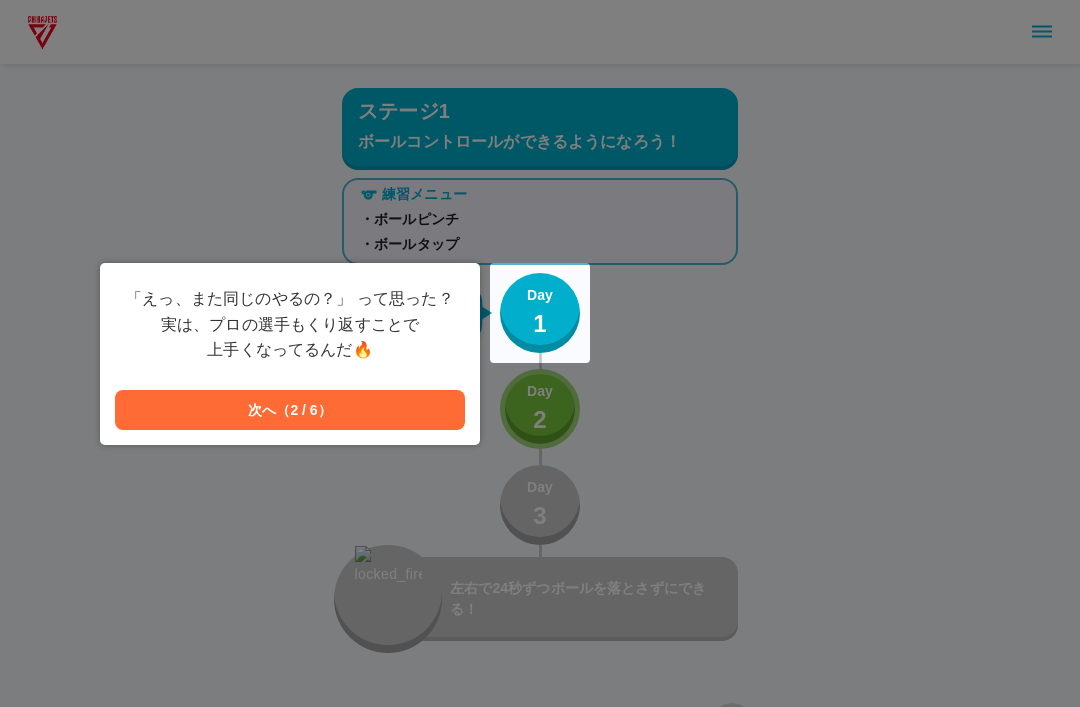 click at bounding box center [540, 7385] 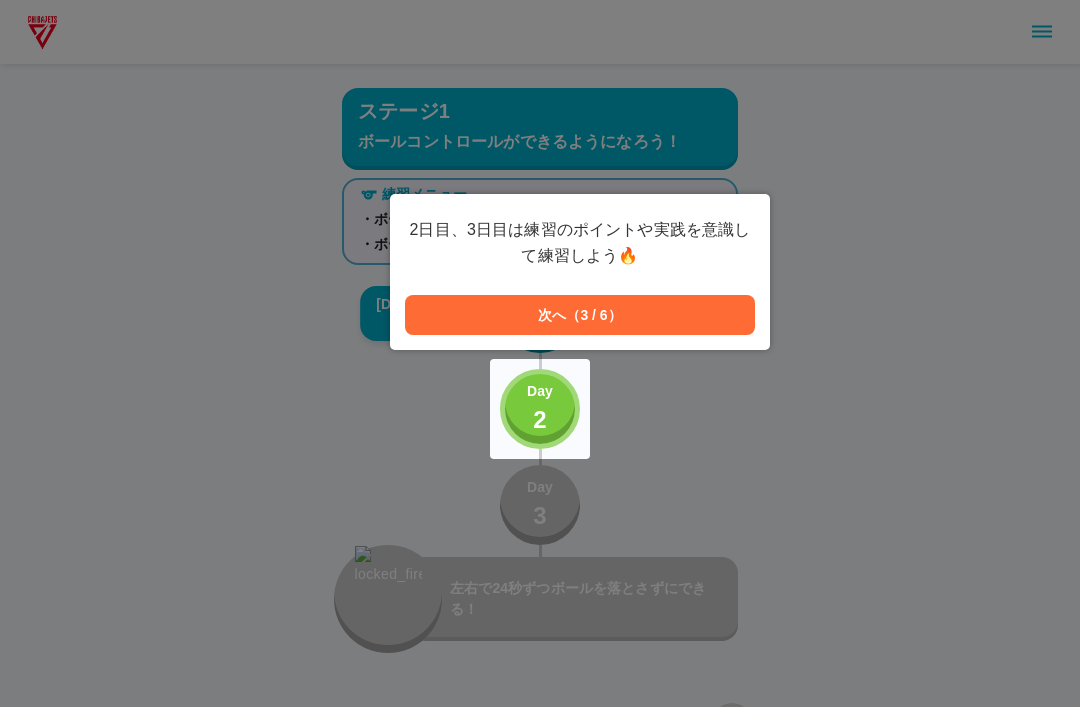 click on "Day" at bounding box center [540, 391] 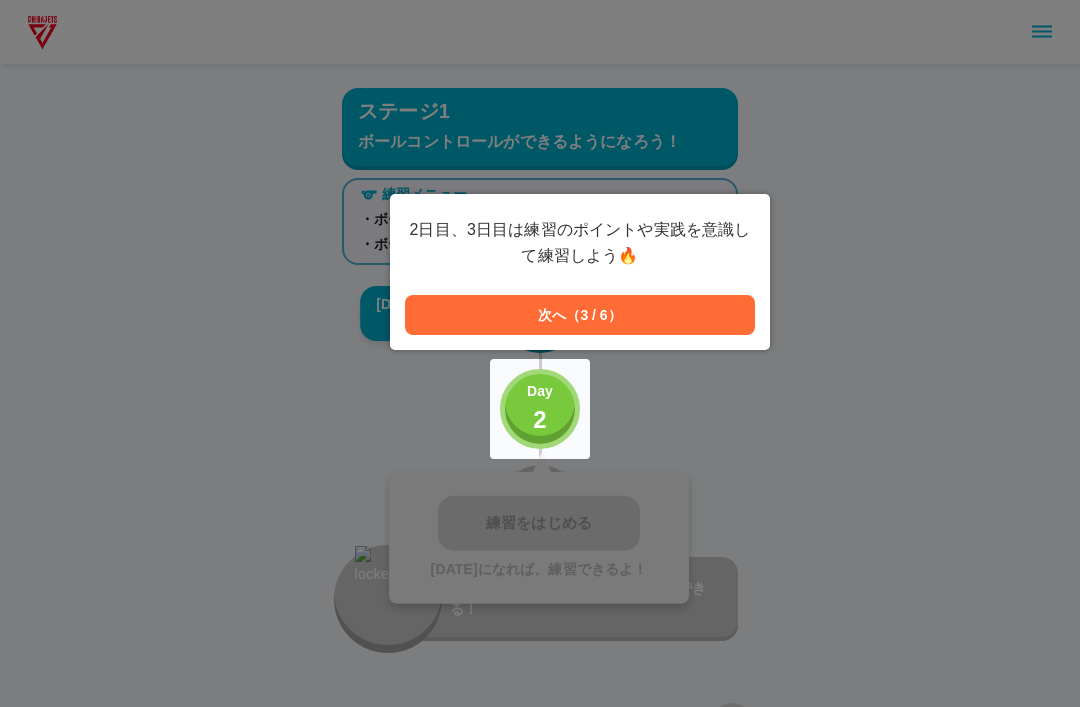 click at bounding box center (540, 7385) 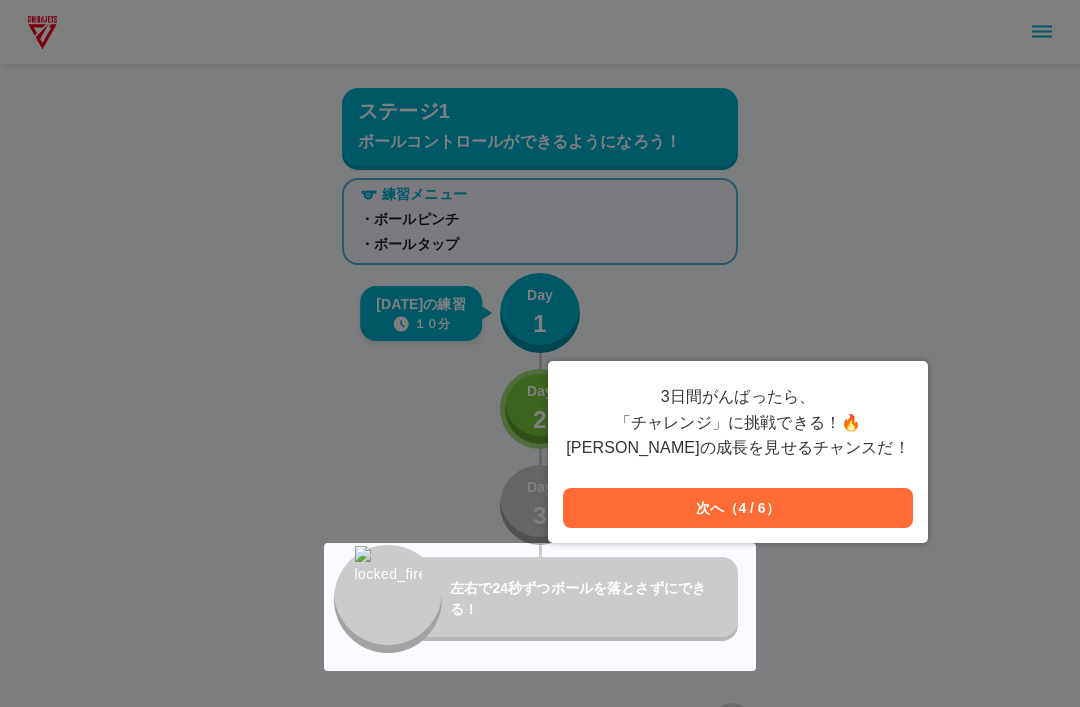 click at bounding box center [540, 7385] 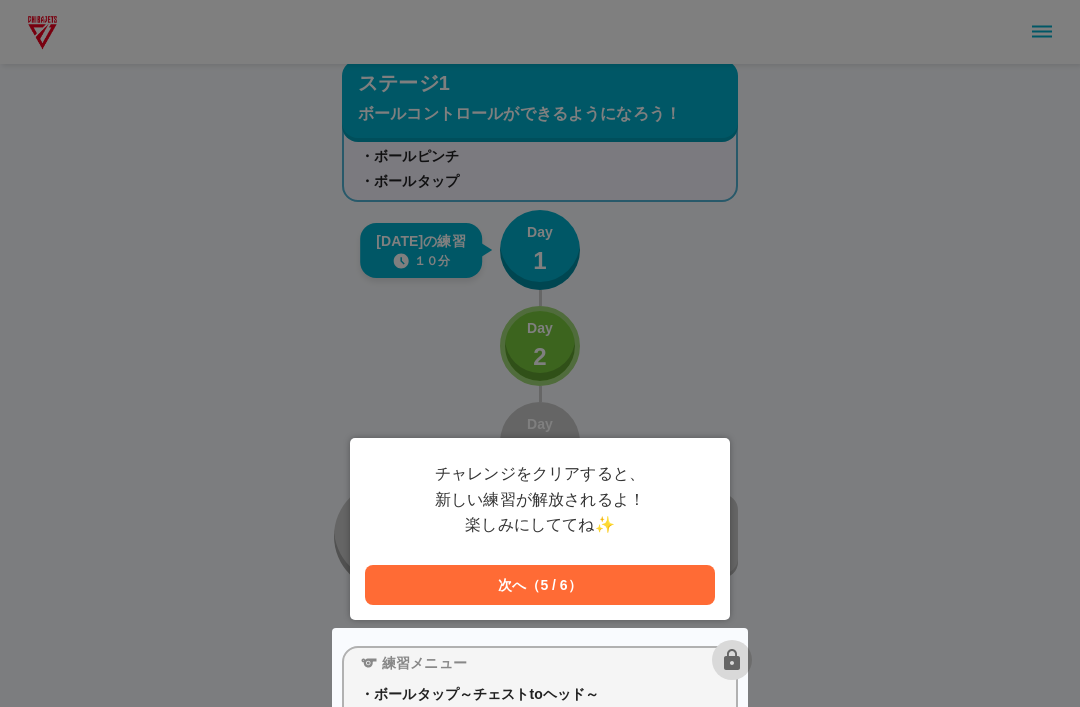 click at bounding box center (540, 7322) 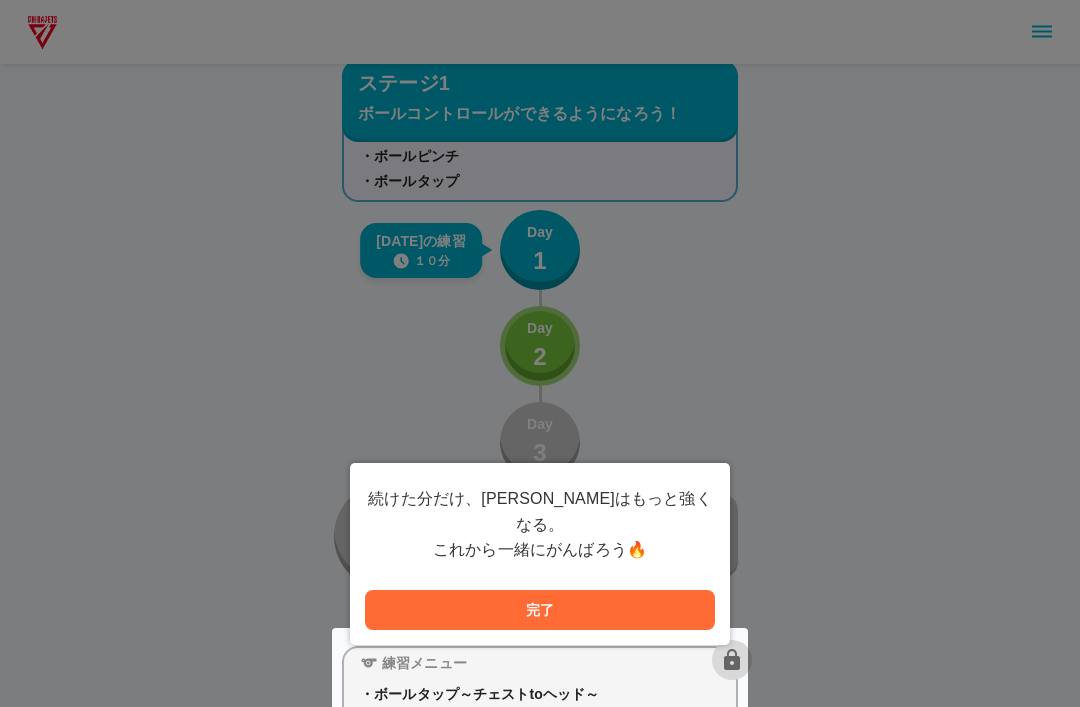 click at bounding box center (540, 7322) 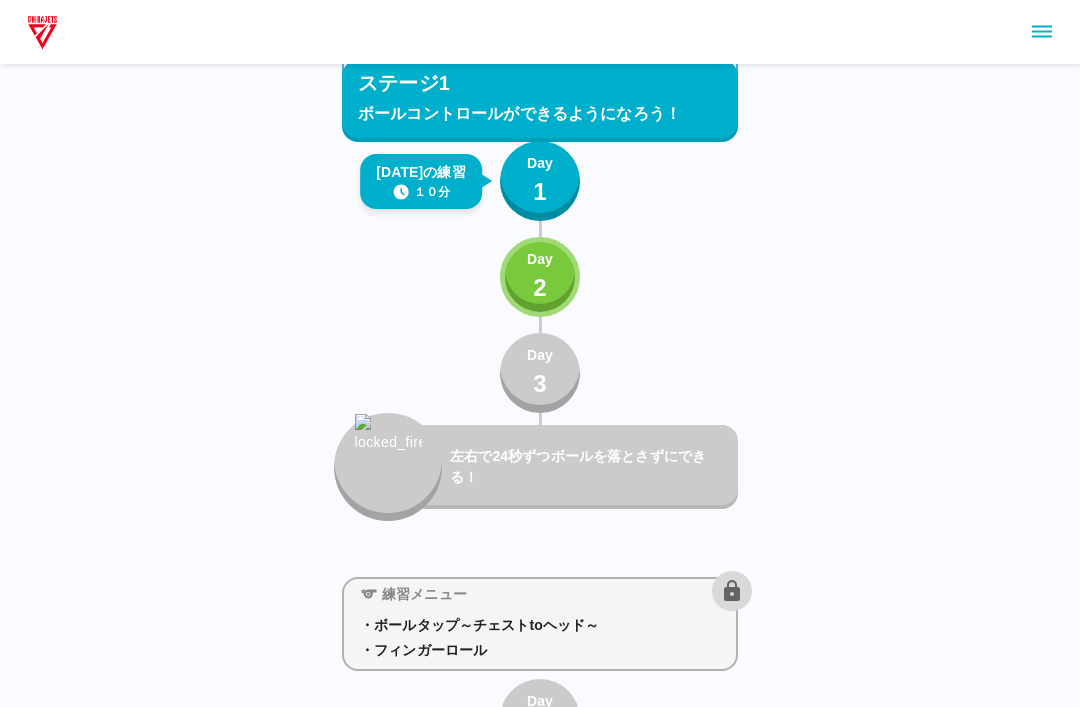 scroll, scrollTop: 0, scrollLeft: 0, axis: both 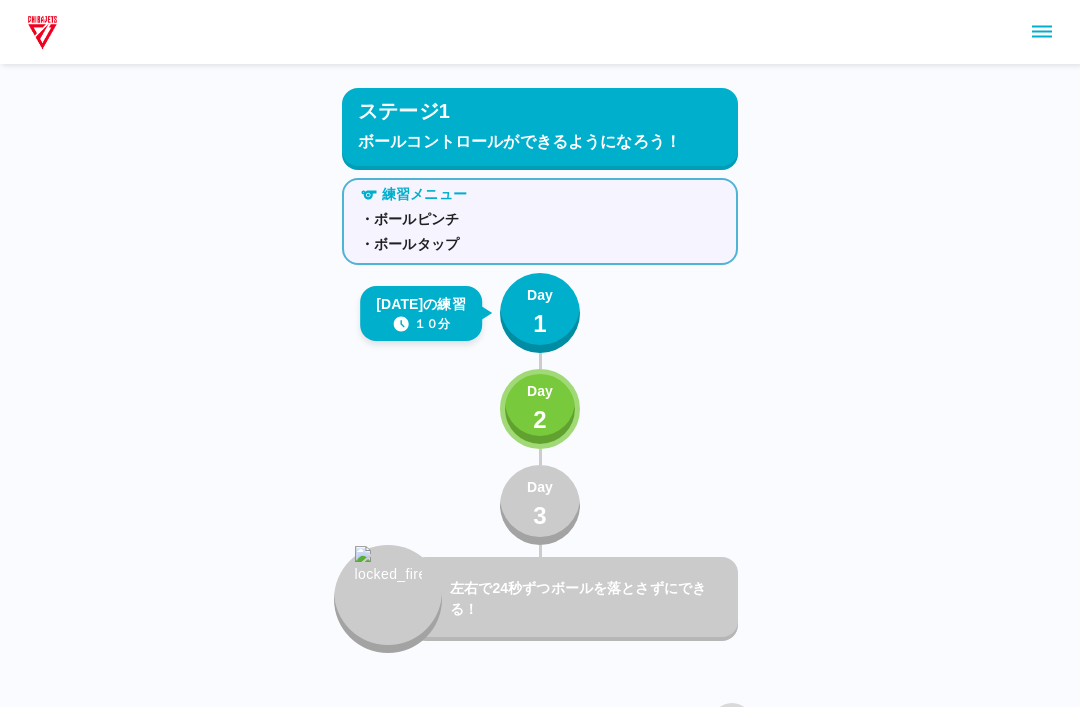 click on "Day" at bounding box center [540, 391] 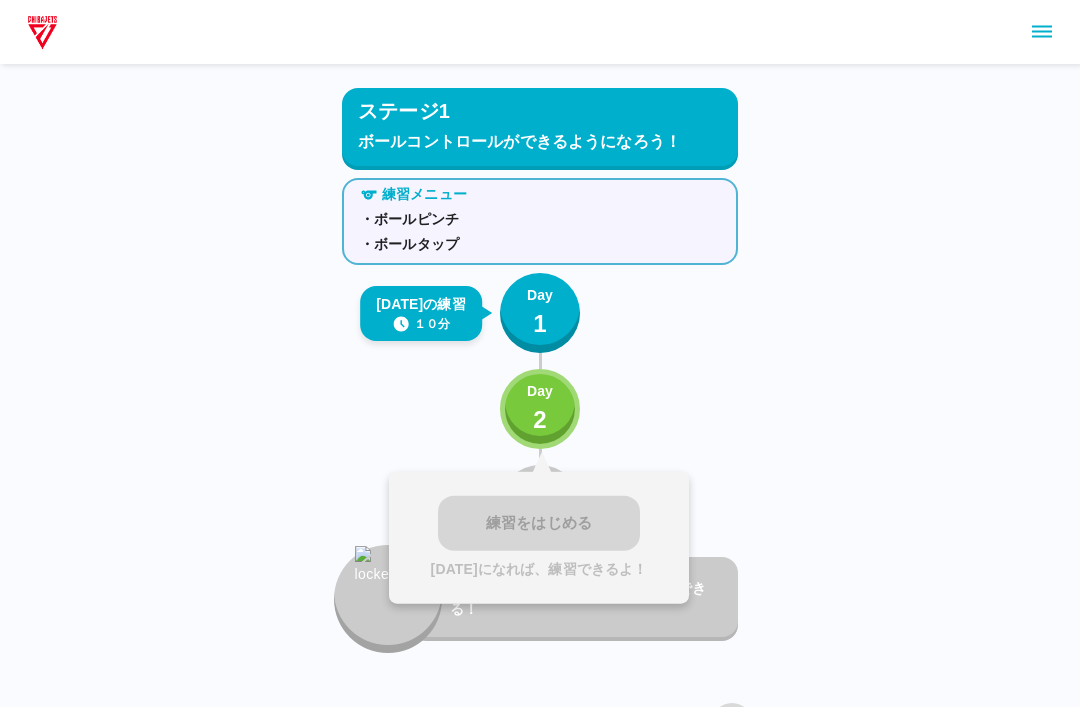 click on "Day 1" at bounding box center [540, 313] 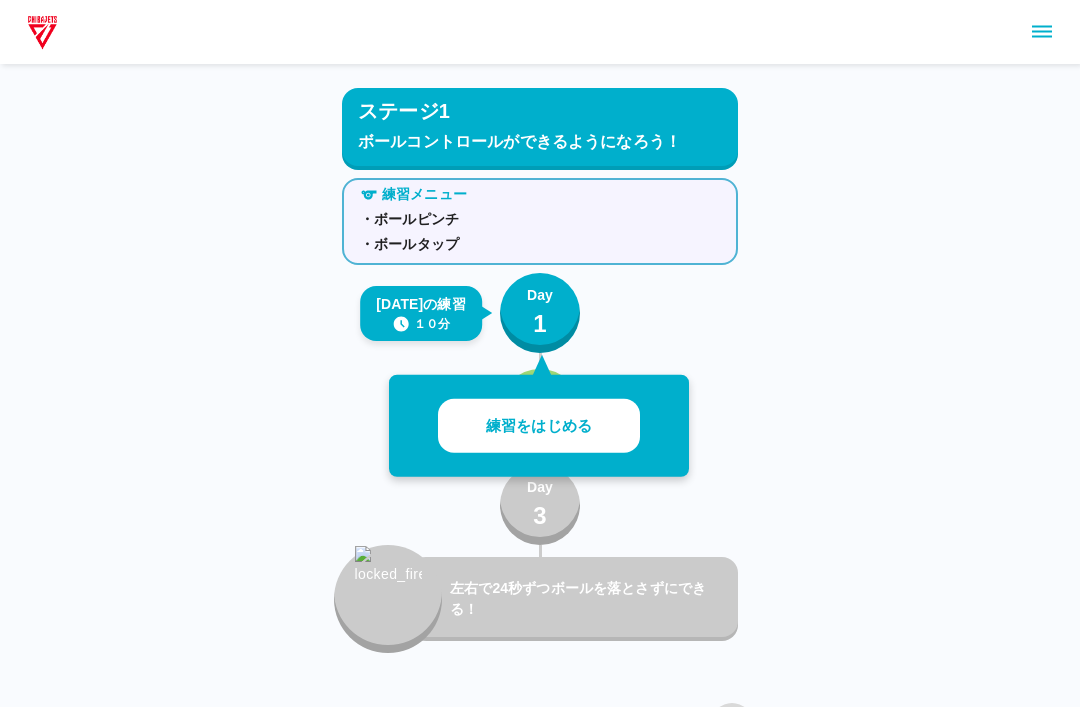 click on "練習をはじめる" at bounding box center [539, 426] 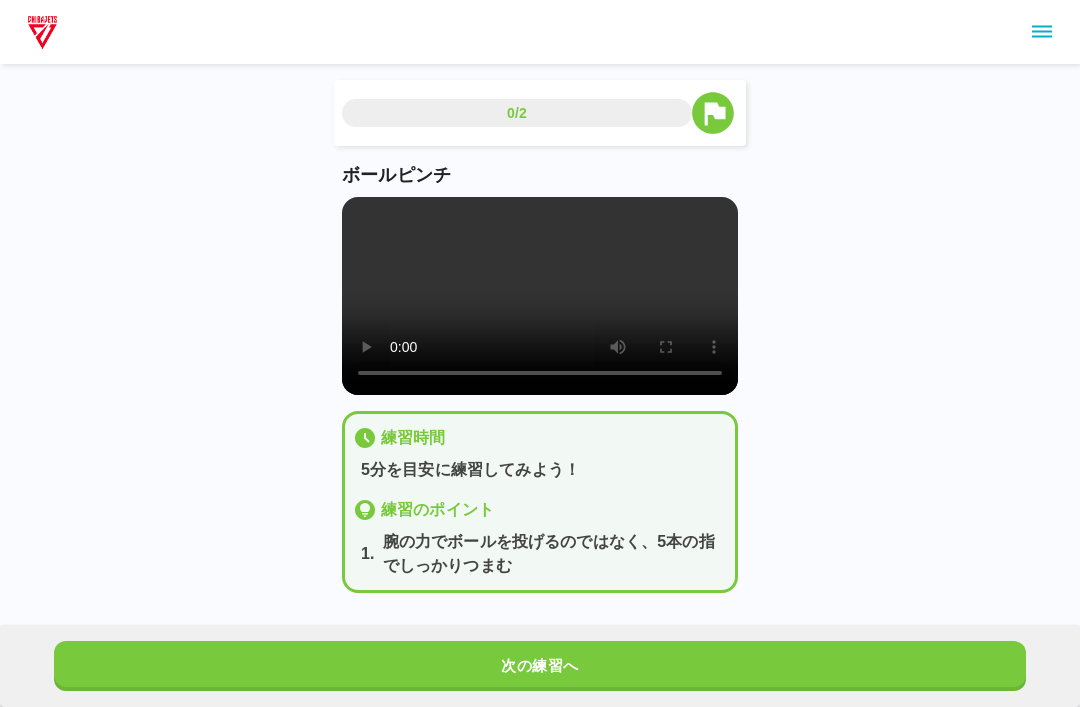 click on "次の練習へ" at bounding box center (540, 666) 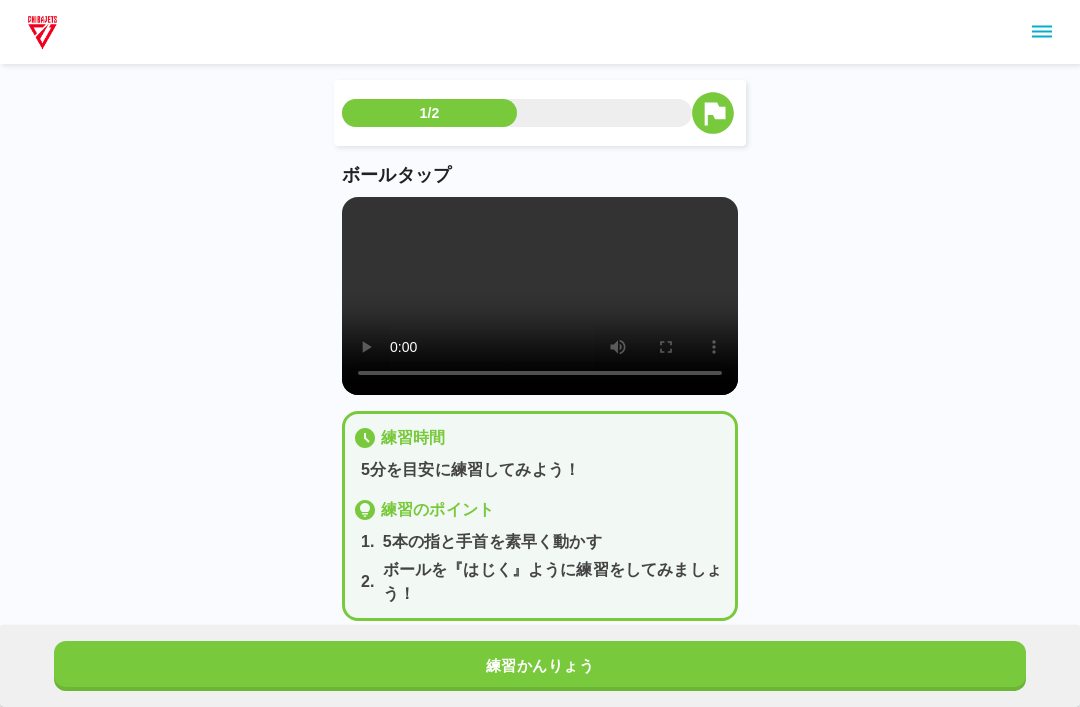 click on "練習かんりょう" at bounding box center [540, 666] 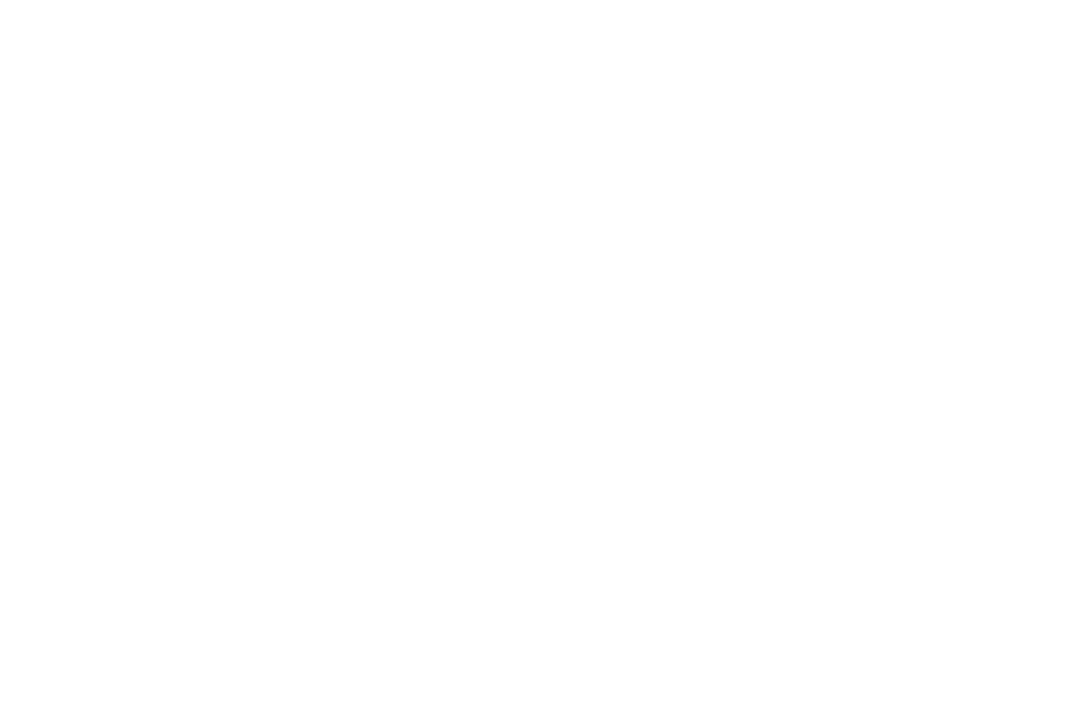 click at bounding box center [540, 4] 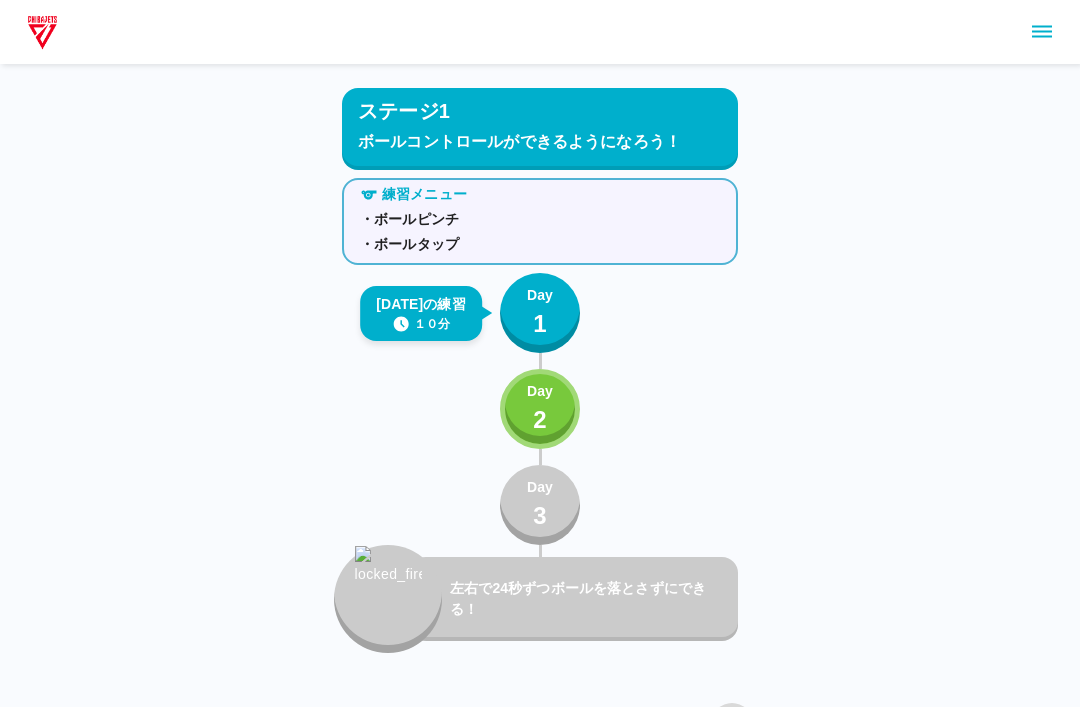 click on "2" at bounding box center (540, 420) 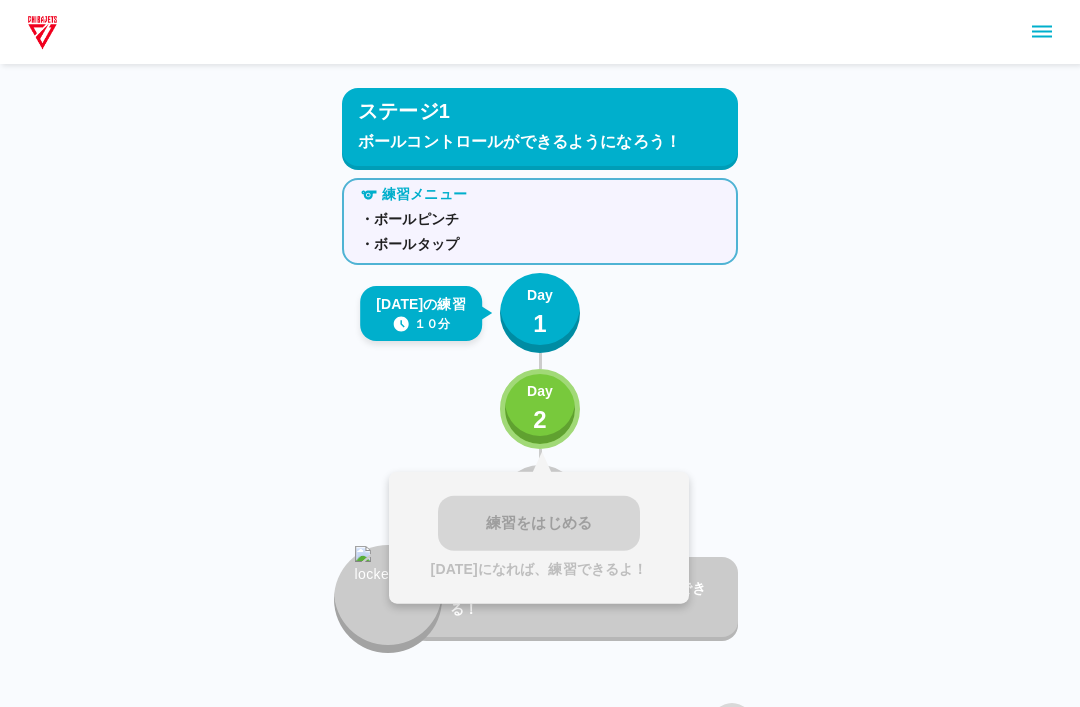 click at bounding box center [1042, 32] 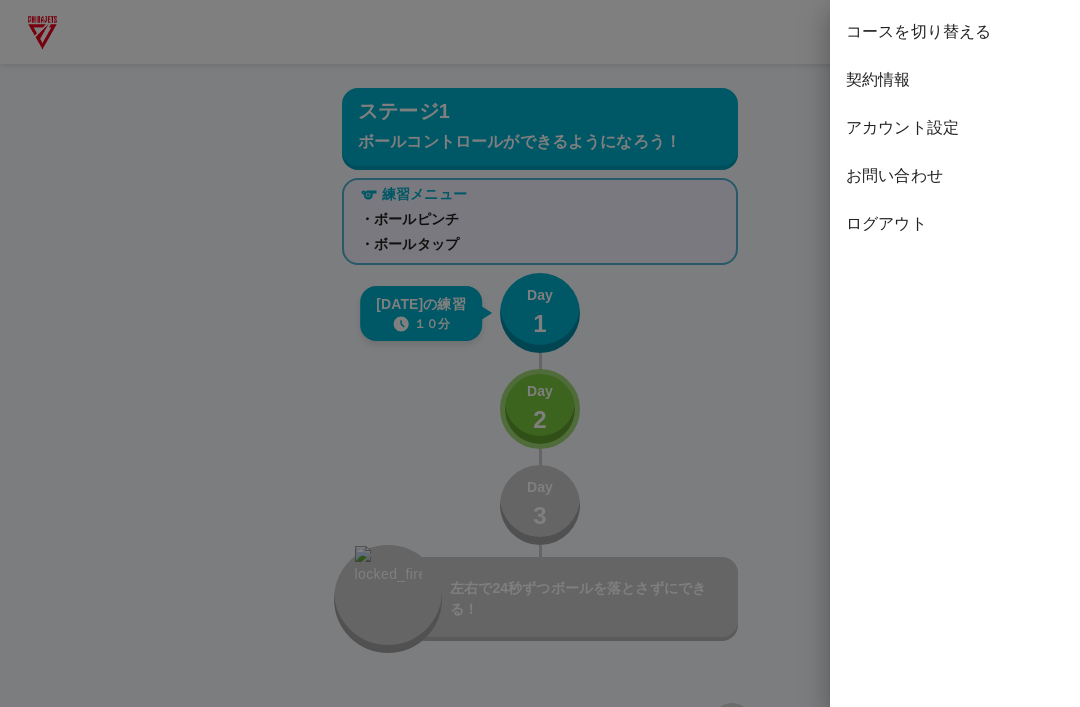 click on "コースを切り替える" at bounding box center [955, 32] 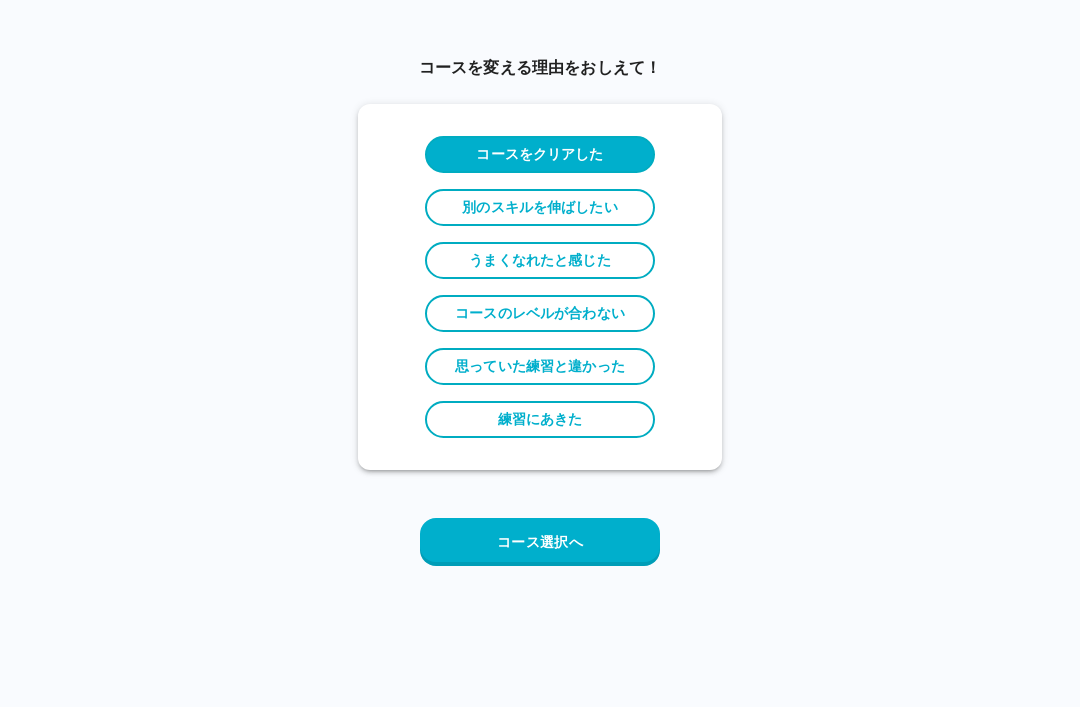 click on "コース選択へ" at bounding box center (540, 542) 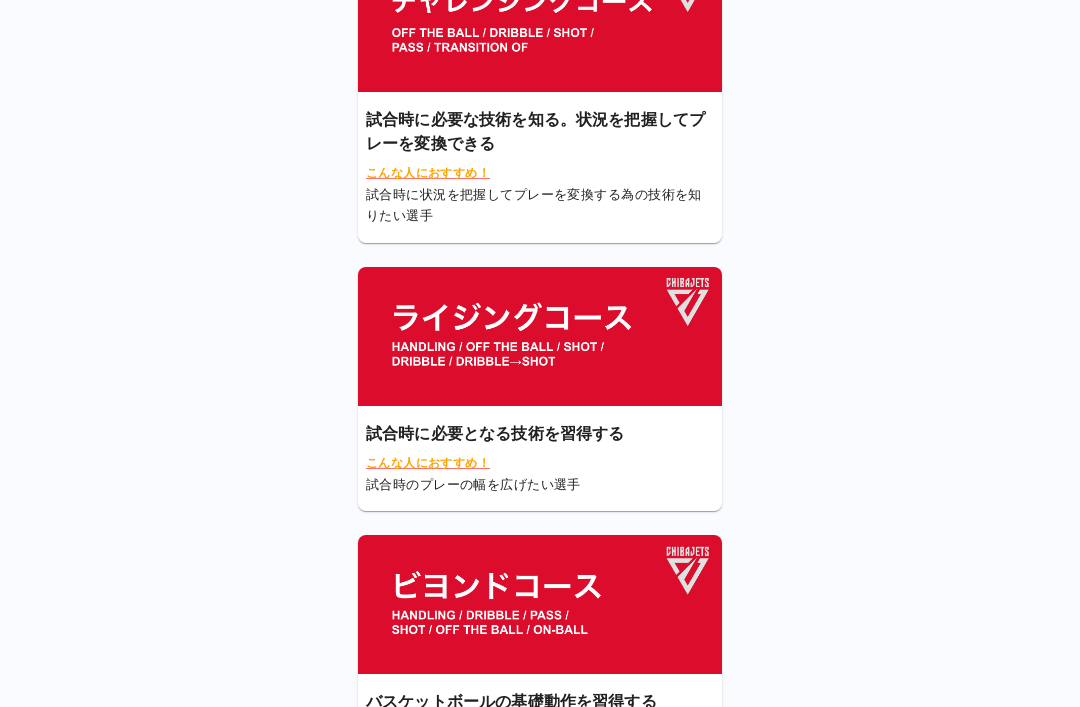 scroll, scrollTop: 141, scrollLeft: 0, axis: vertical 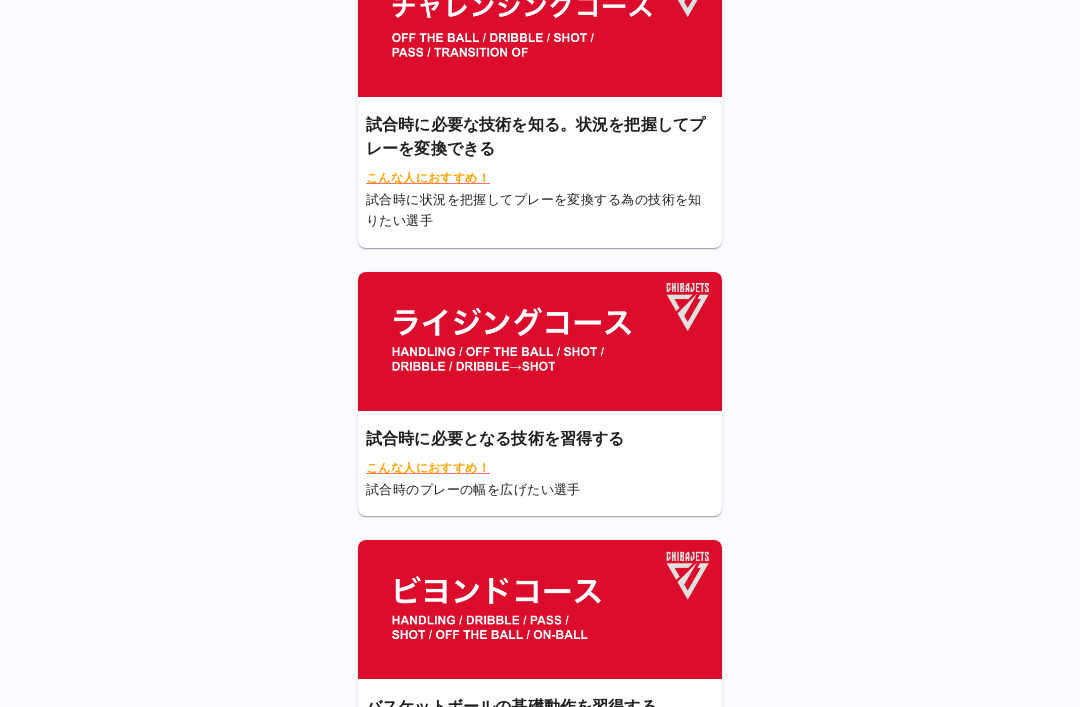 click at bounding box center (540, 342) 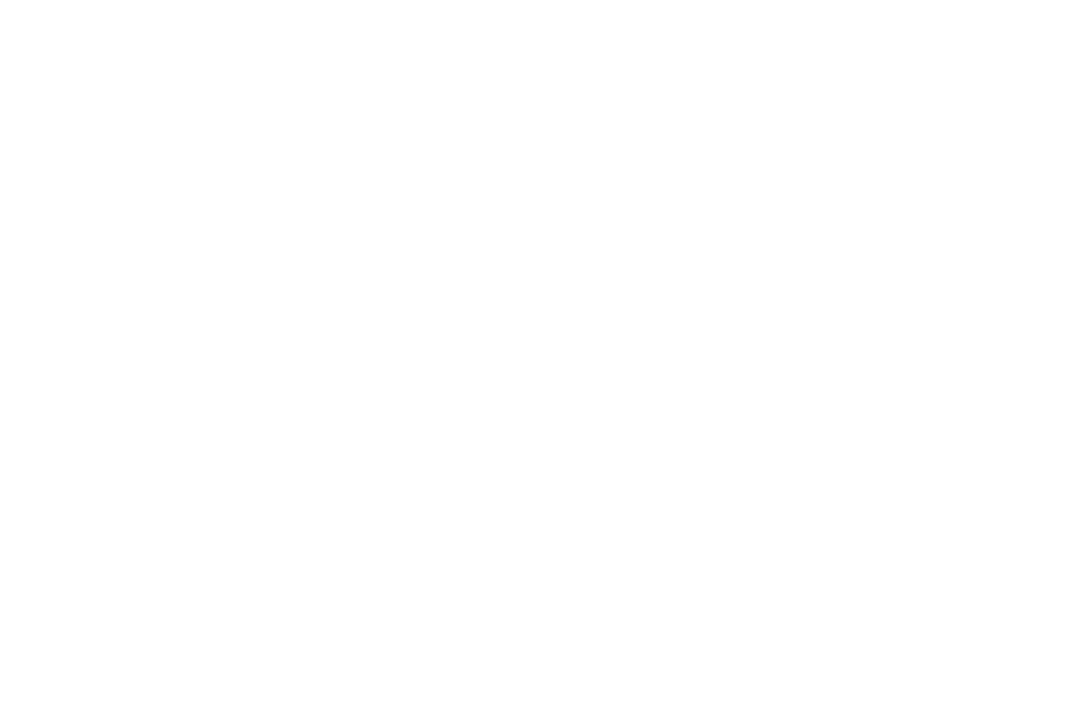 scroll, scrollTop: 0, scrollLeft: 0, axis: both 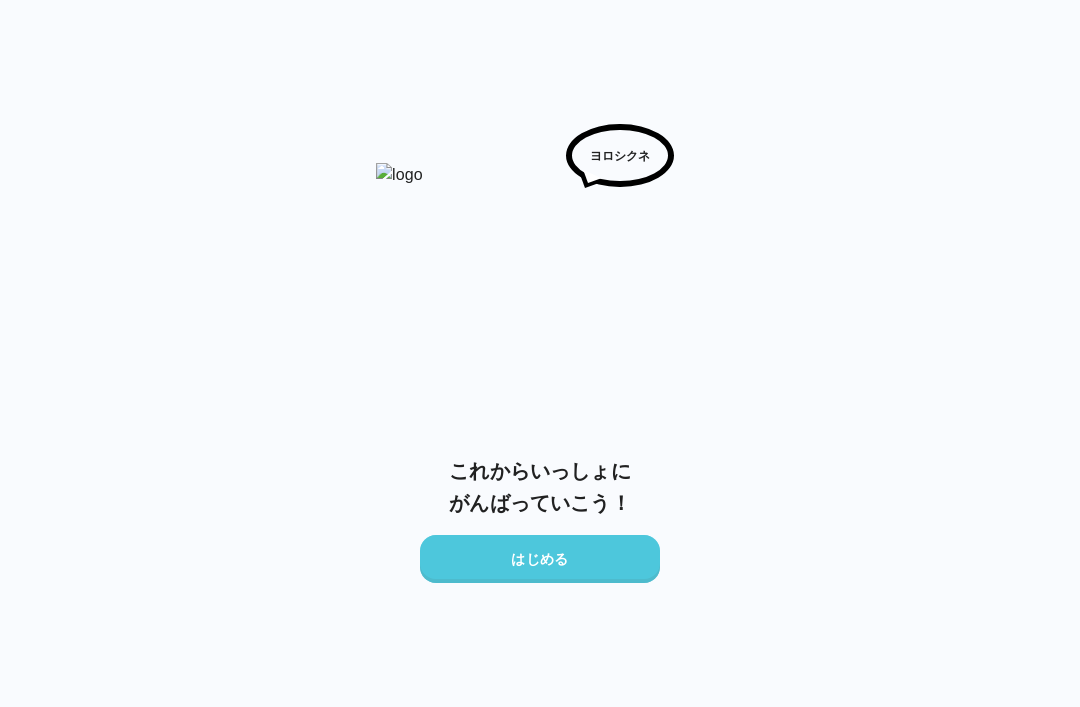 click on "はじめる" at bounding box center (540, 559) 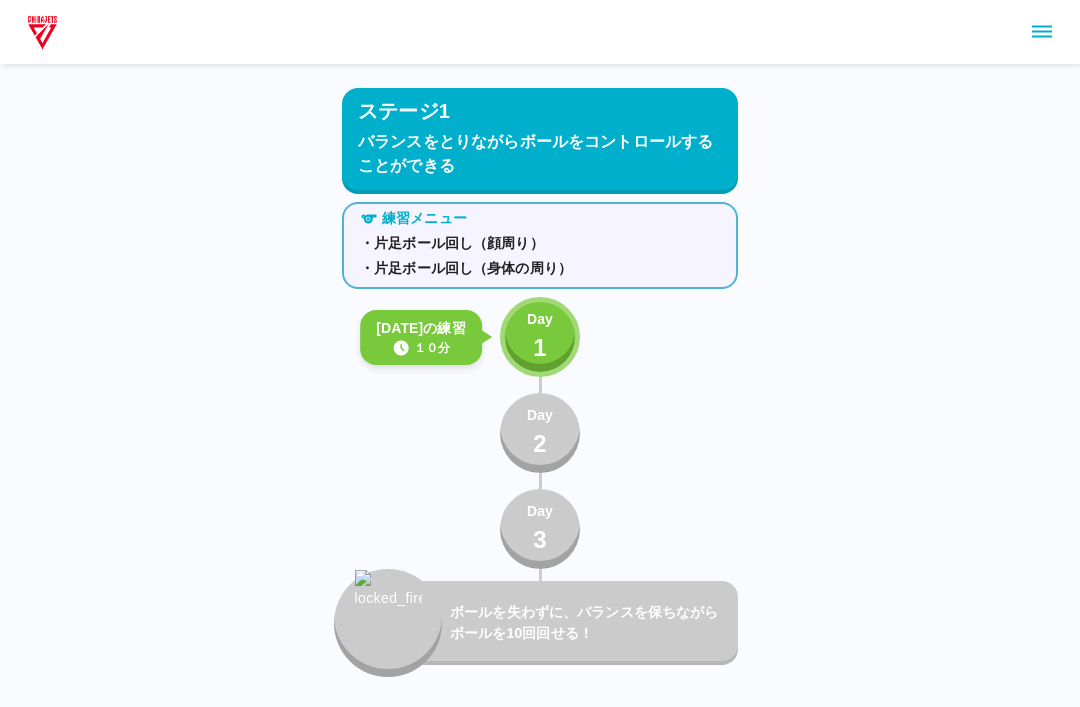click on "Day 1" at bounding box center (540, 337) 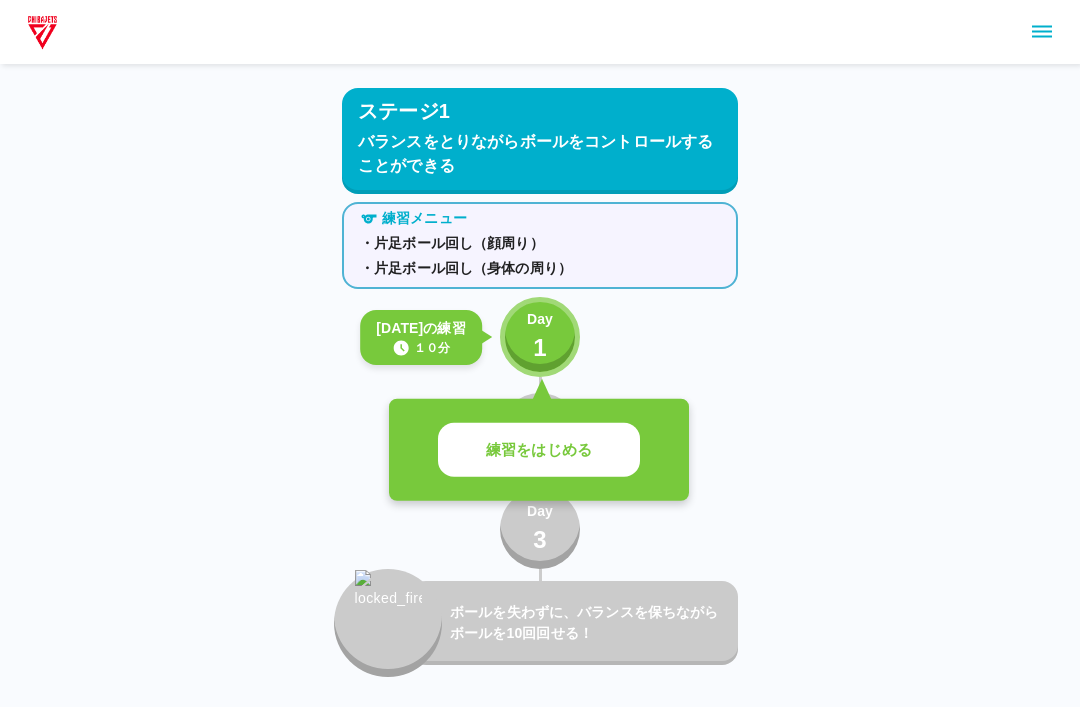 click on "練習をはじめる" at bounding box center [539, 450] 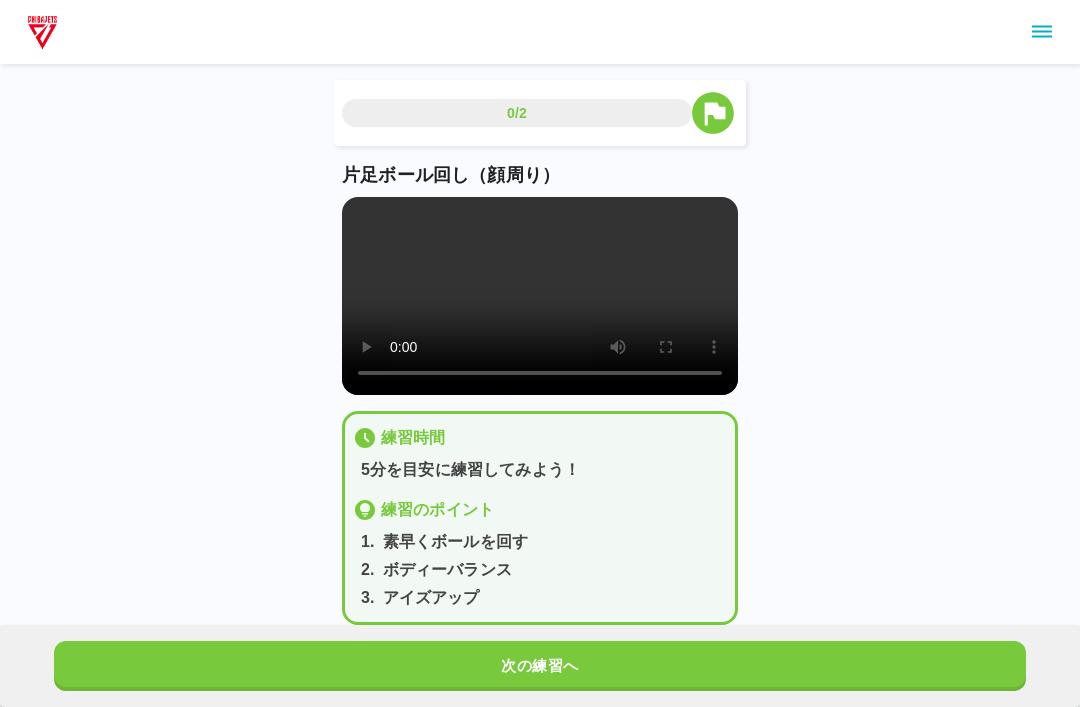 click at bounding box center [540, 296] 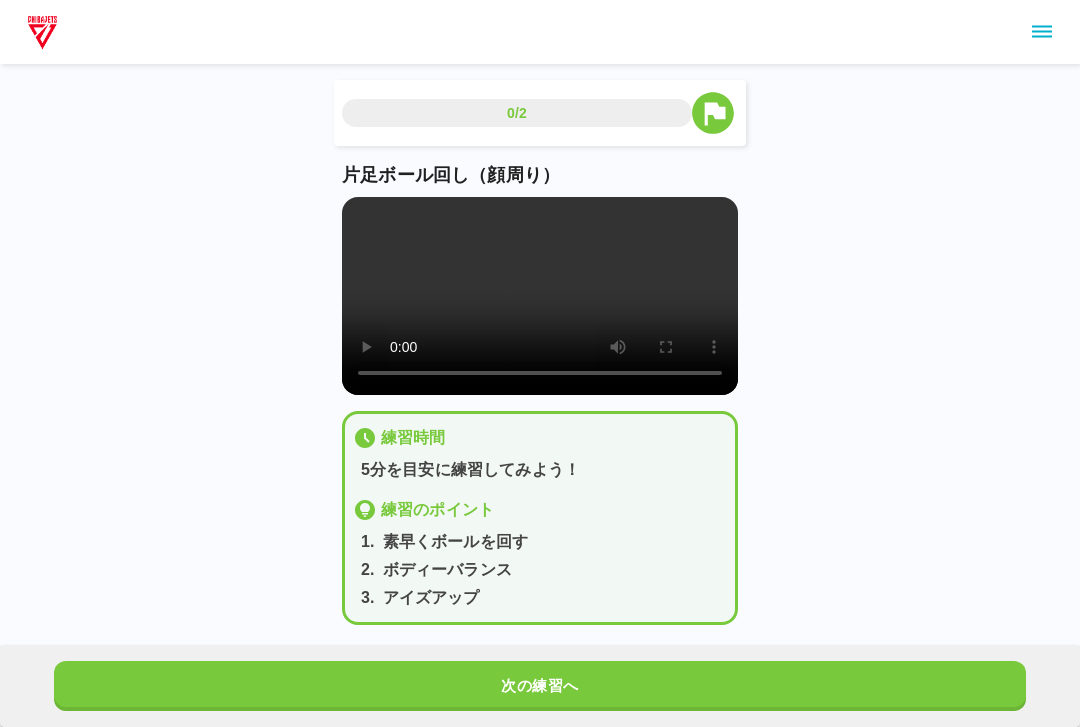 click at bounding box center [540, 296] 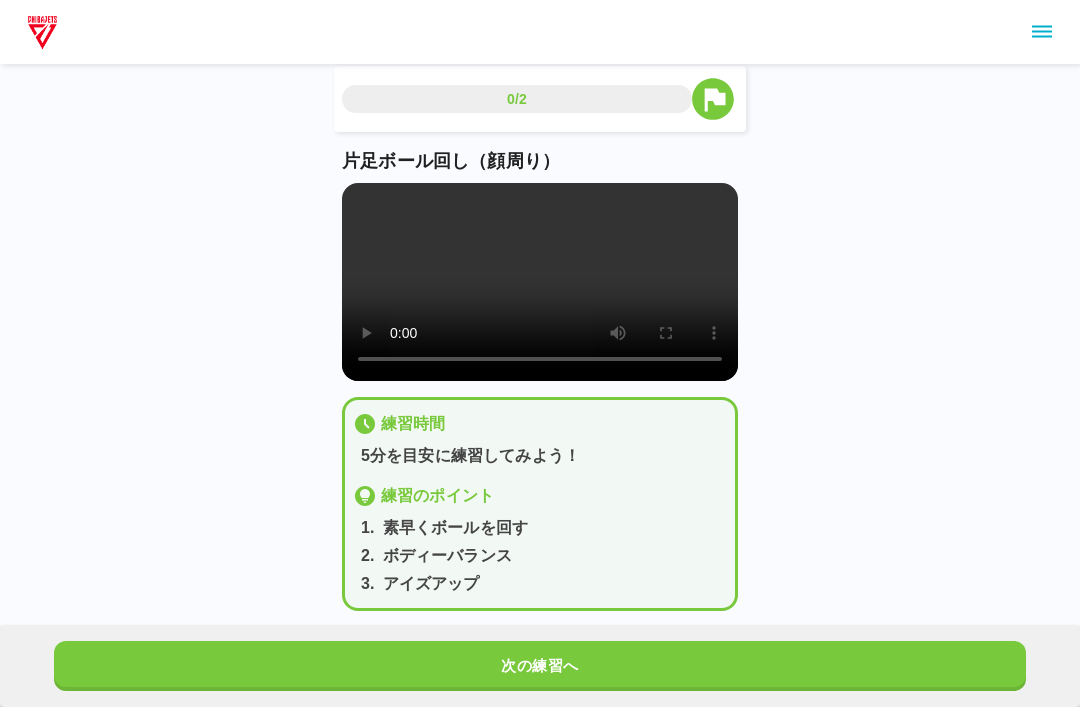 scroll, scrollTop: 39, scrollLeft: 0, axis: vertical 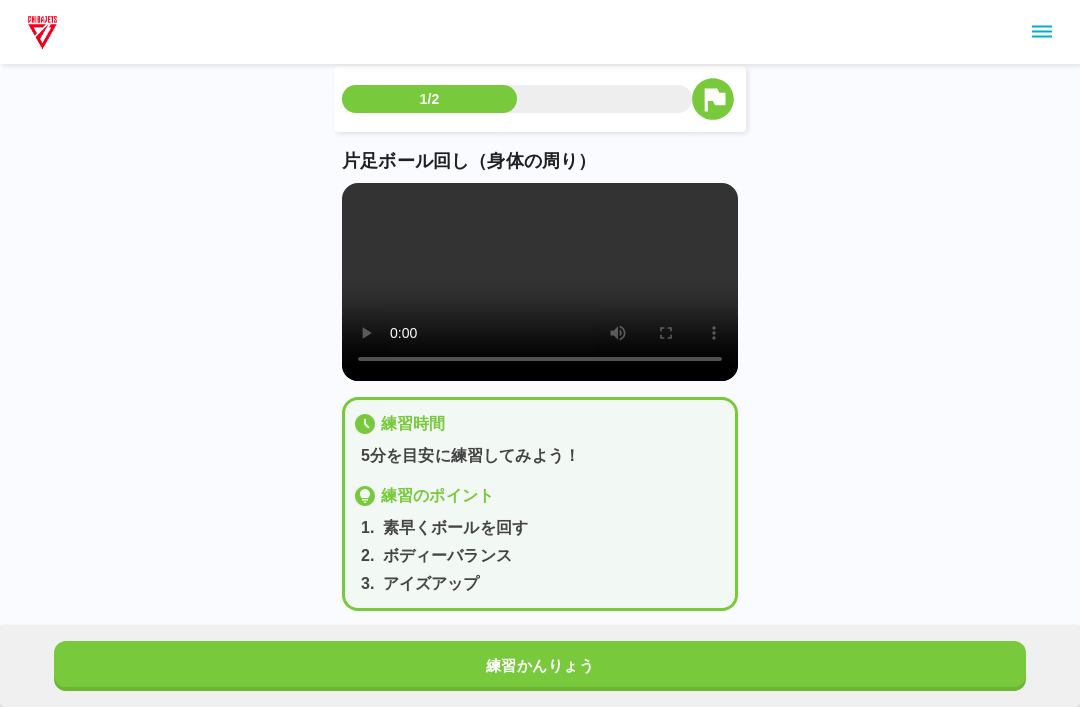 click at bounding box center (540, 282) 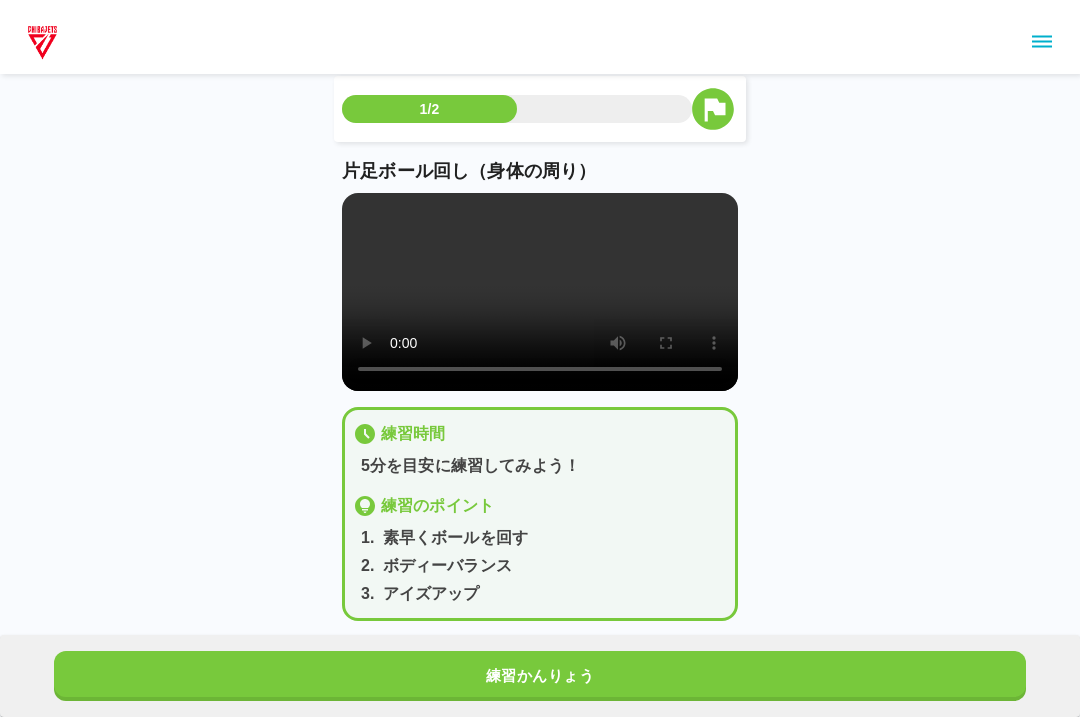 scroll, scrollTop: 0, scrollLeft: 0, axis: both 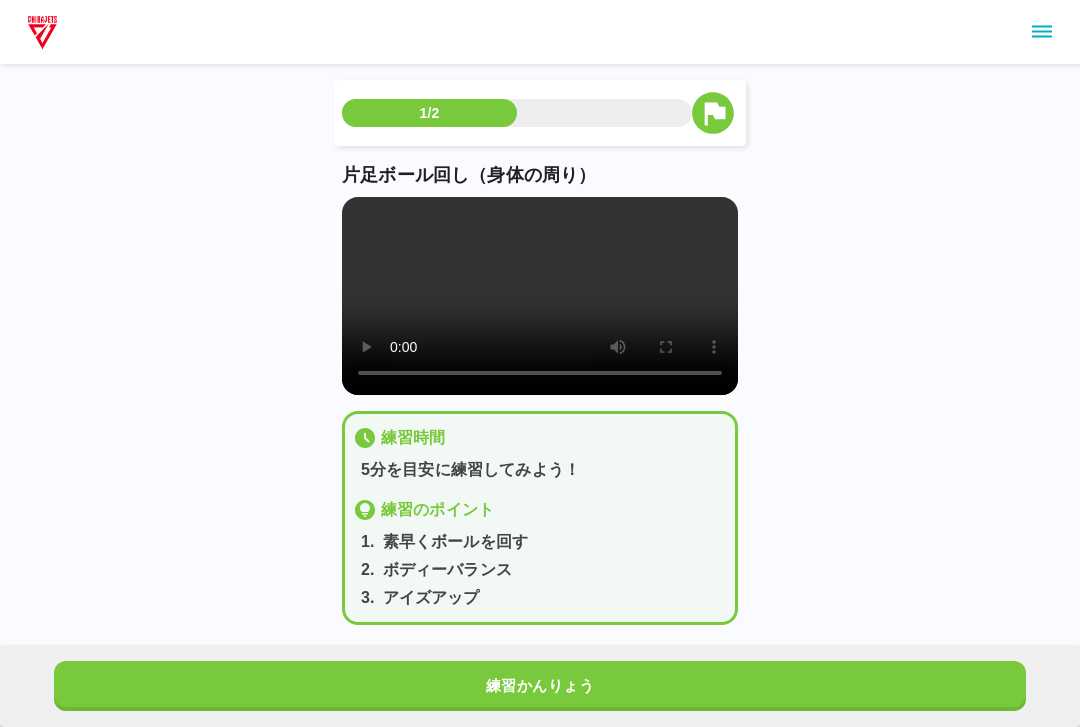 click at bounding box center [540, 296] 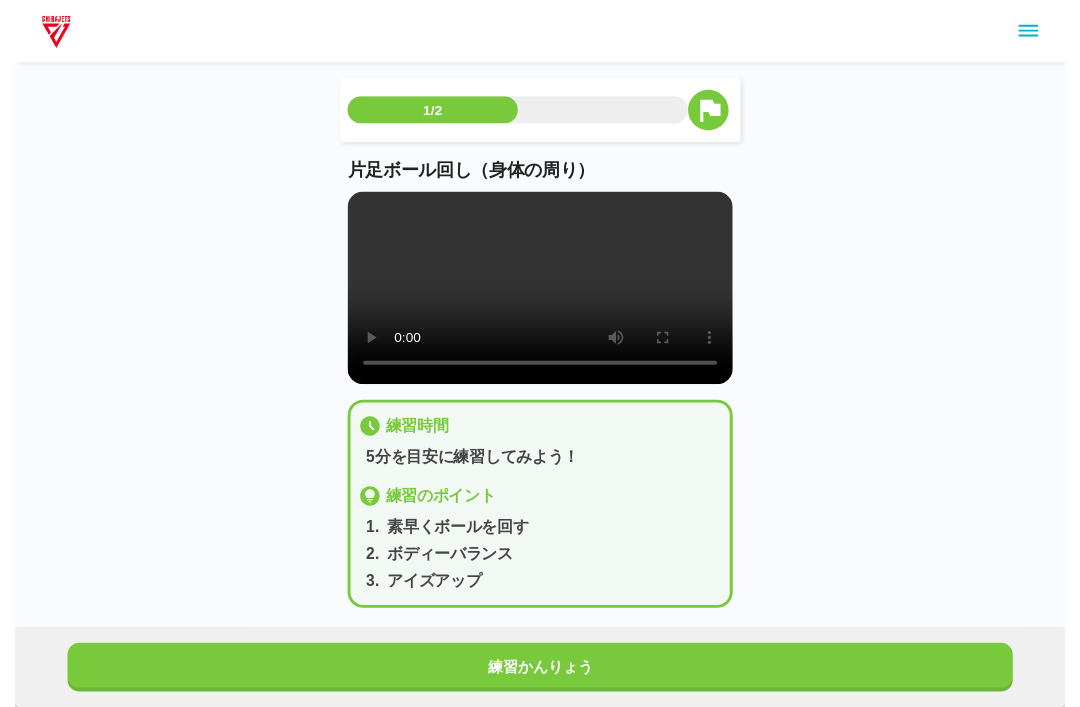 scroll, scrollTop: 20, scrollLeft: 0, axis: vertical 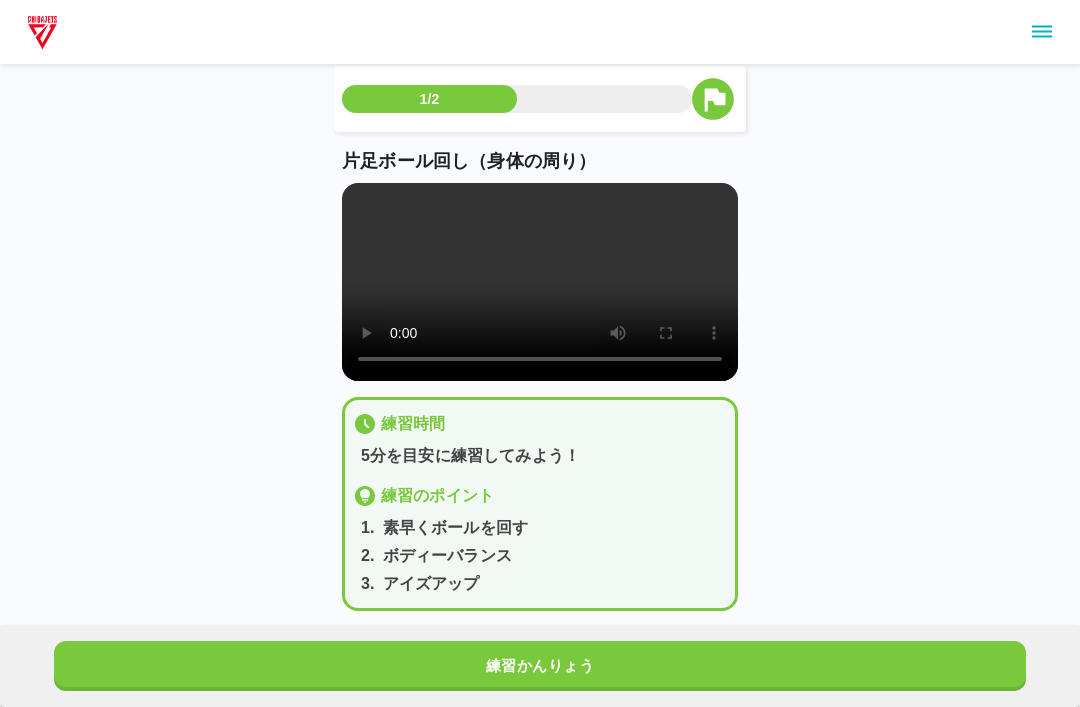 click on "練習かんりょう" at bounding box center [540, 666] 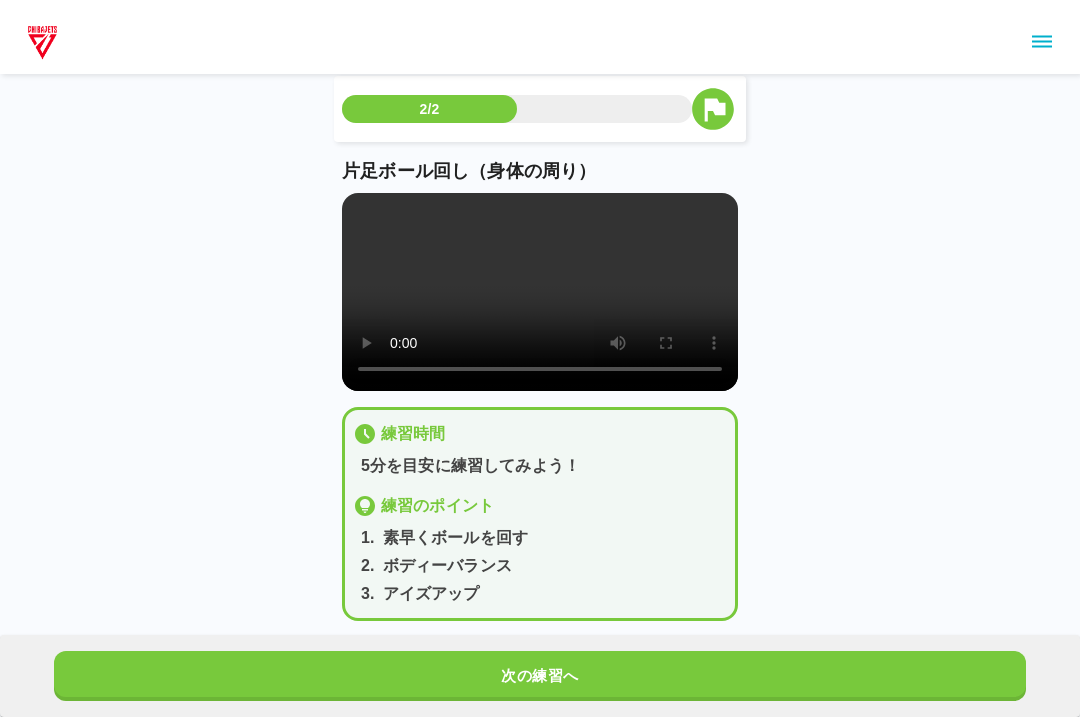 scroll, scrollTop: 0, scrollLeft: 0, axis: both 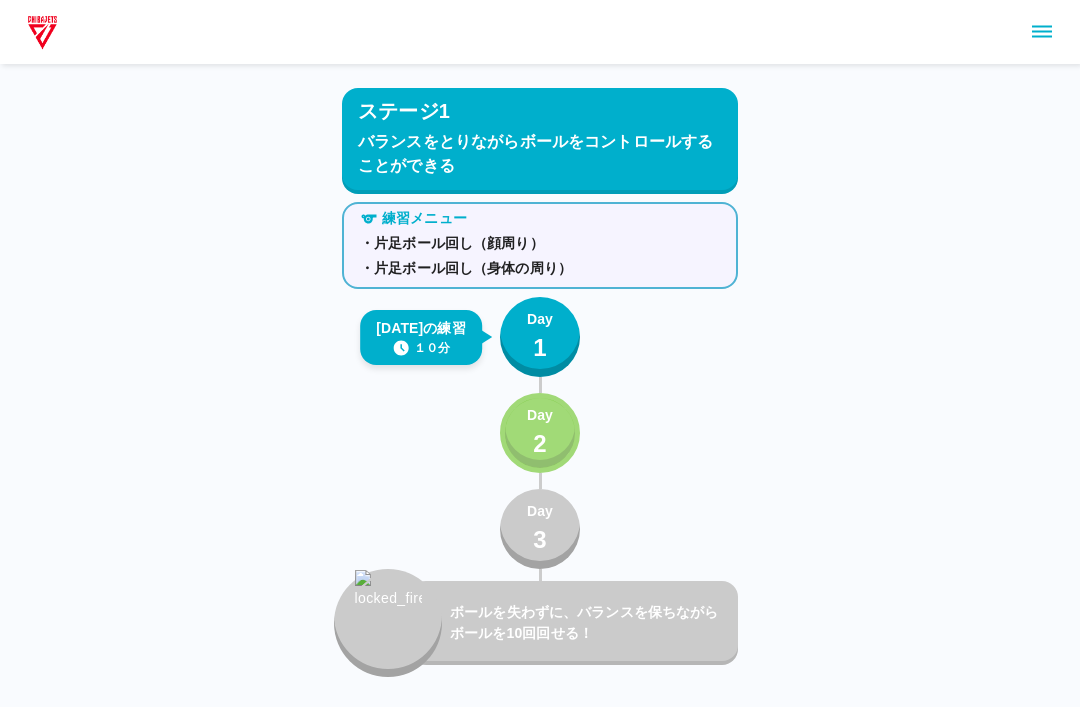 click on "Day 2" at bounding box center (540, 433) 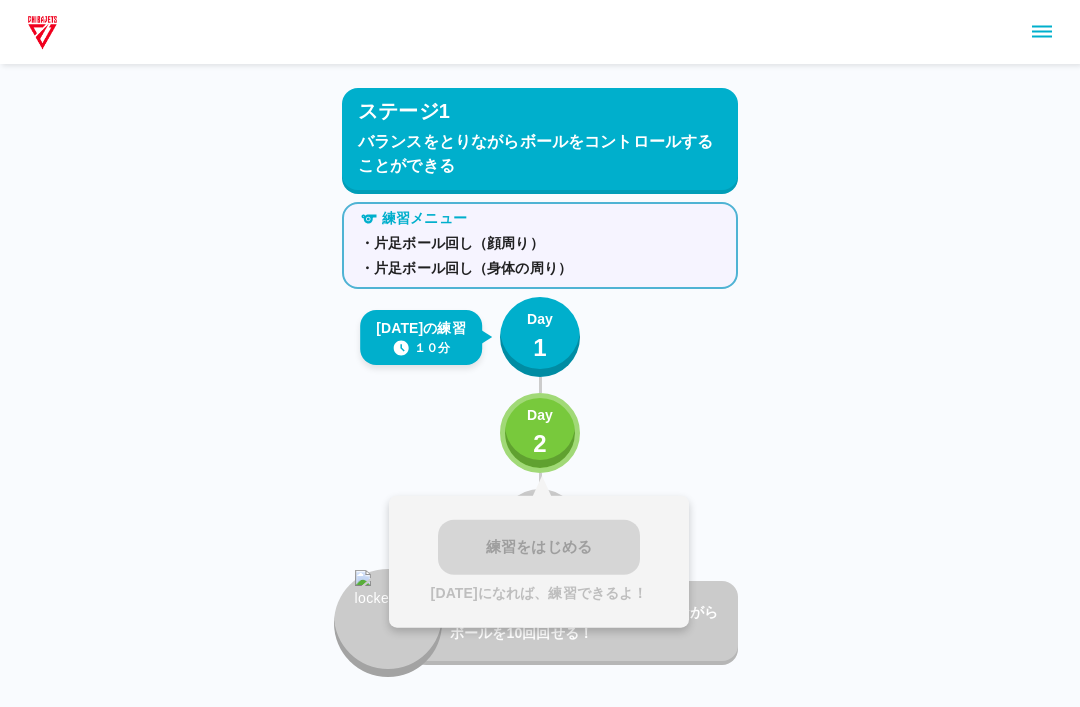 click 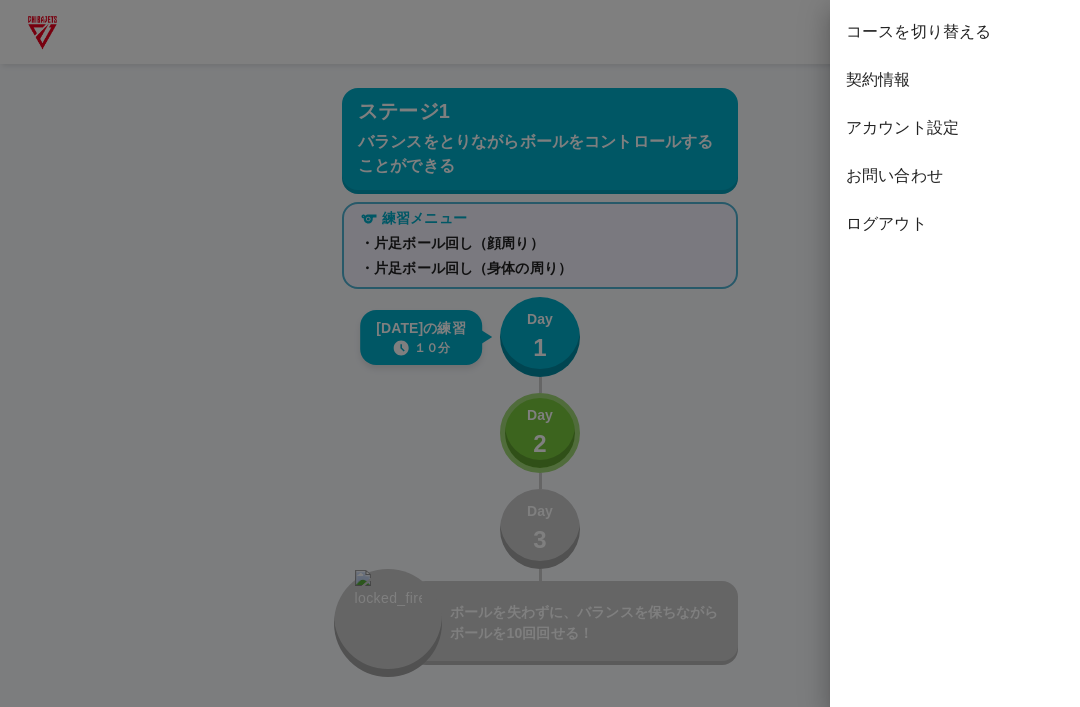 click on "コースを切り替える" at bounding box center [955, 32] 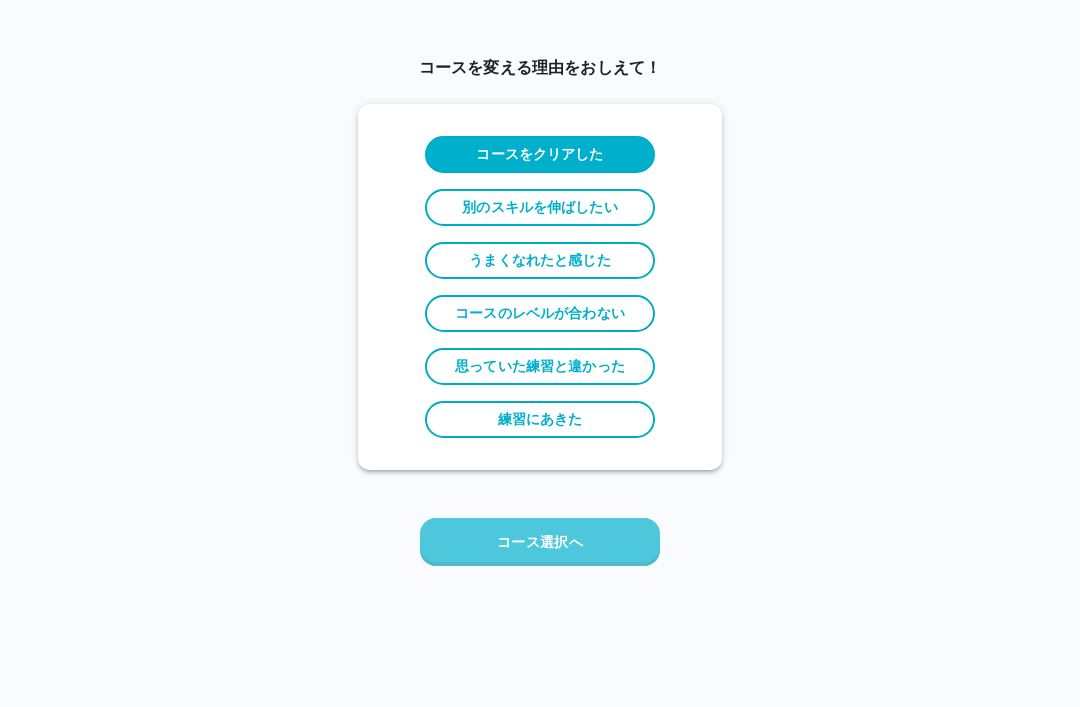 click on "コース選択へ" at bounding box center (540, 542) 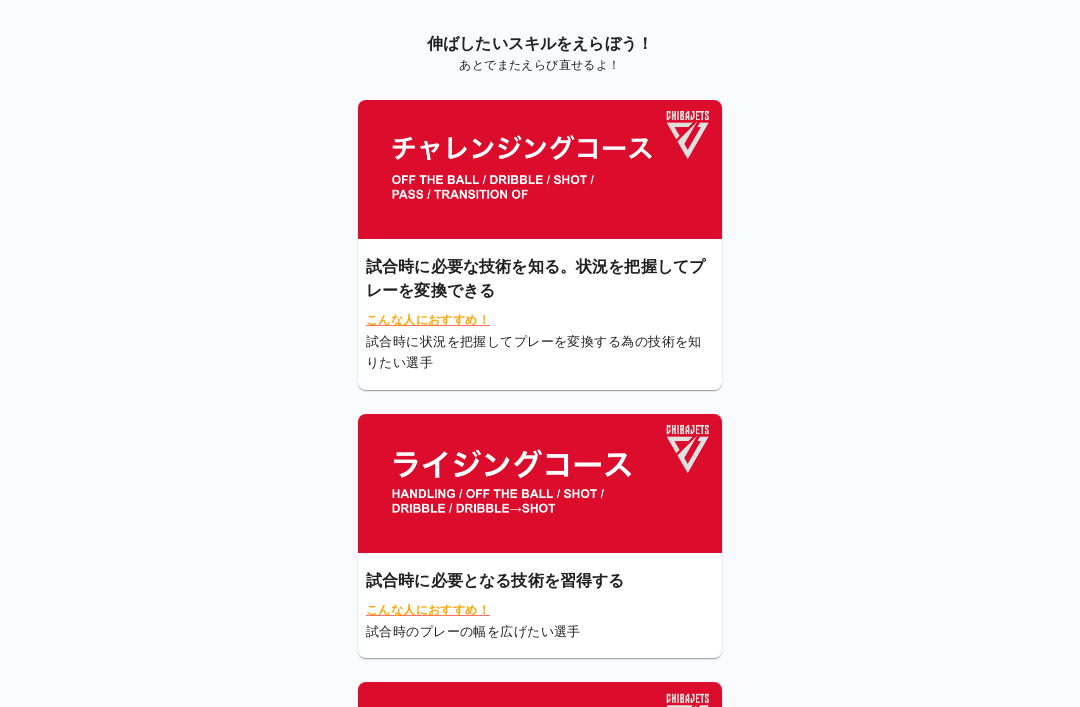 click on "試合時に必要な技術を知る。状況を把握してプレーを変換できる こんな人におすすめ！ 試合時に状況を把握してプレーを変換する為の技術を知りたい選手" at bounding box center (540, 314) 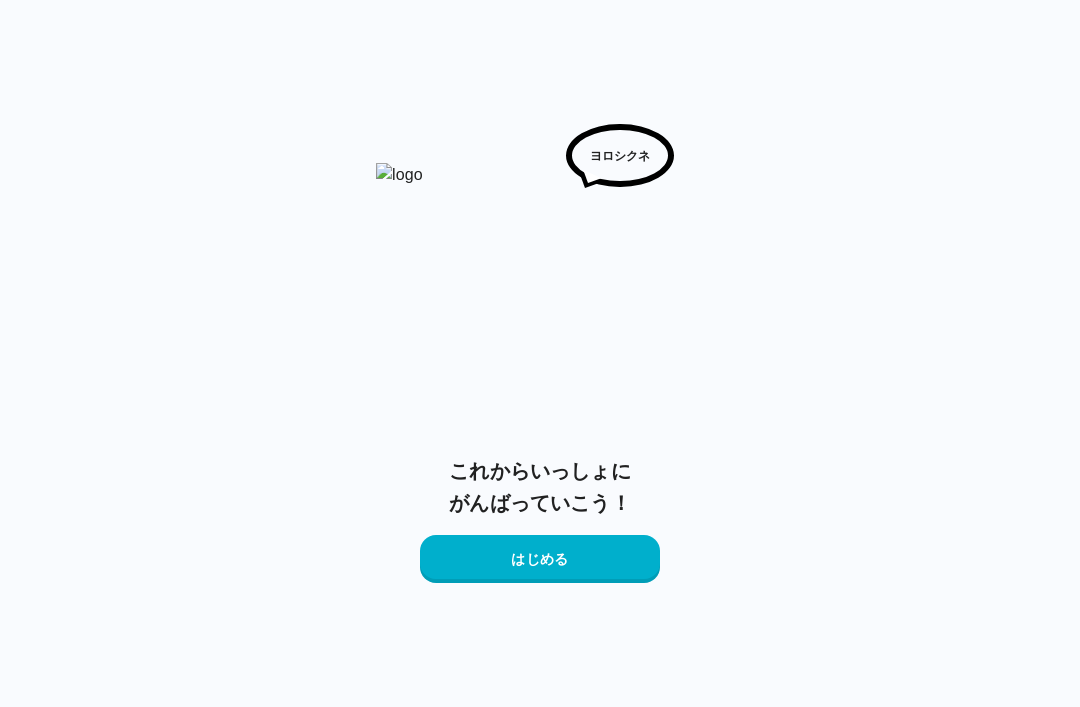 click on "はじめる" at bounding box center (540, 559) 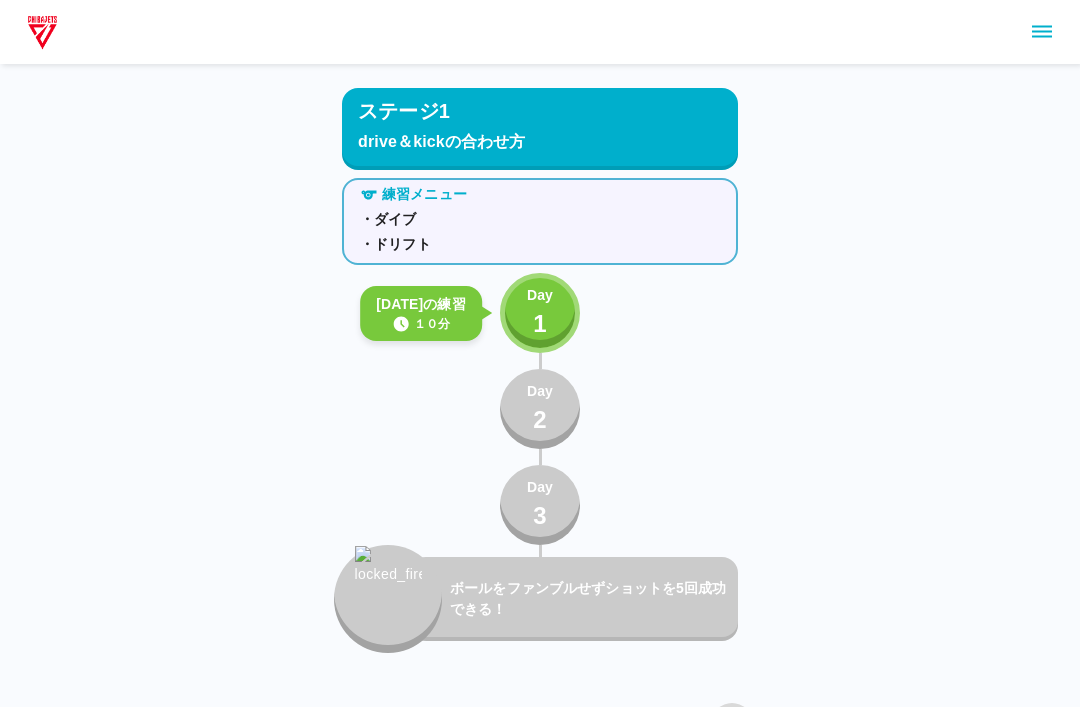 click on "Day 1" at bounding box center [540, 313] 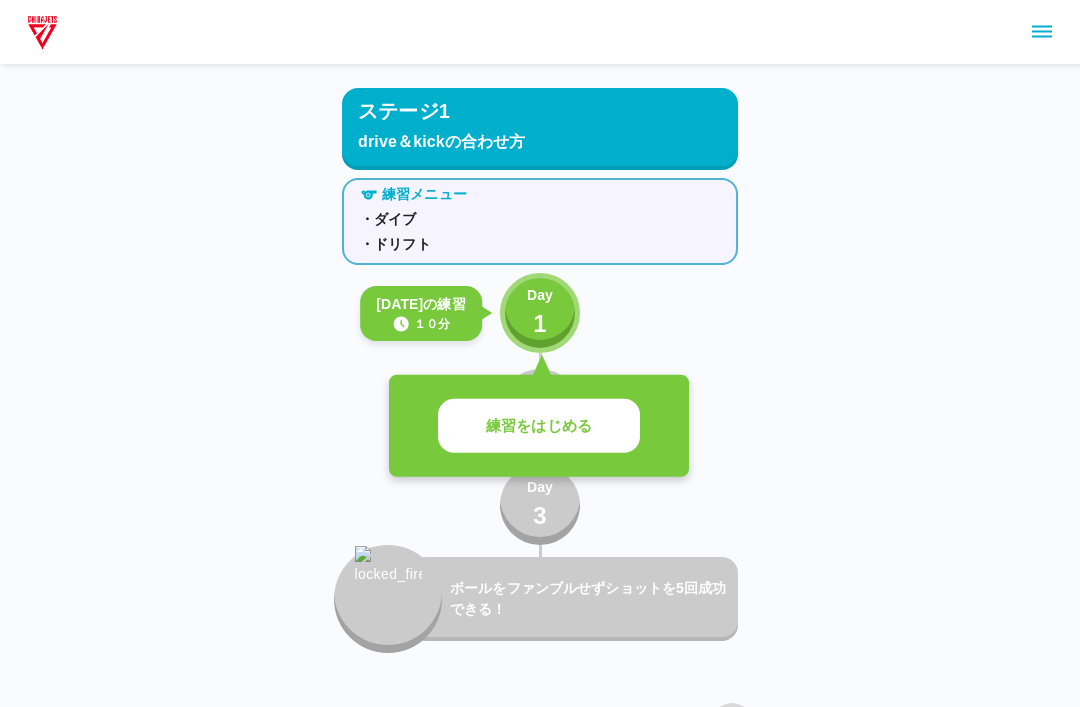 click on "練習をはじめる" at bounding box center (539, 426) 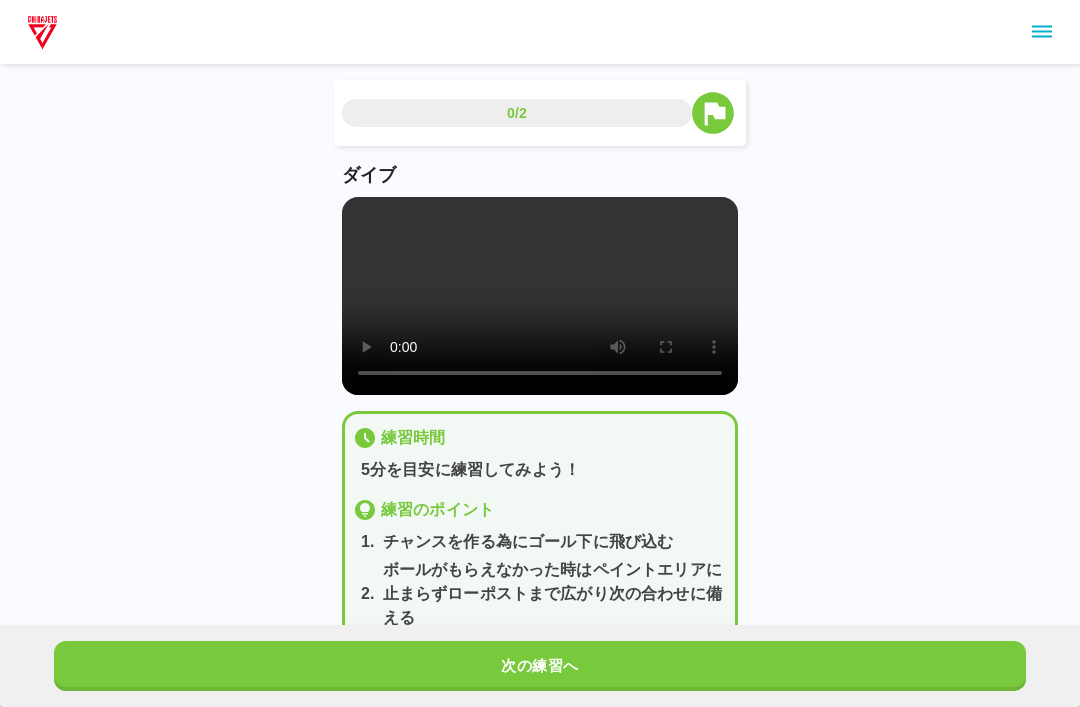 click at bounding box center (540, 296) 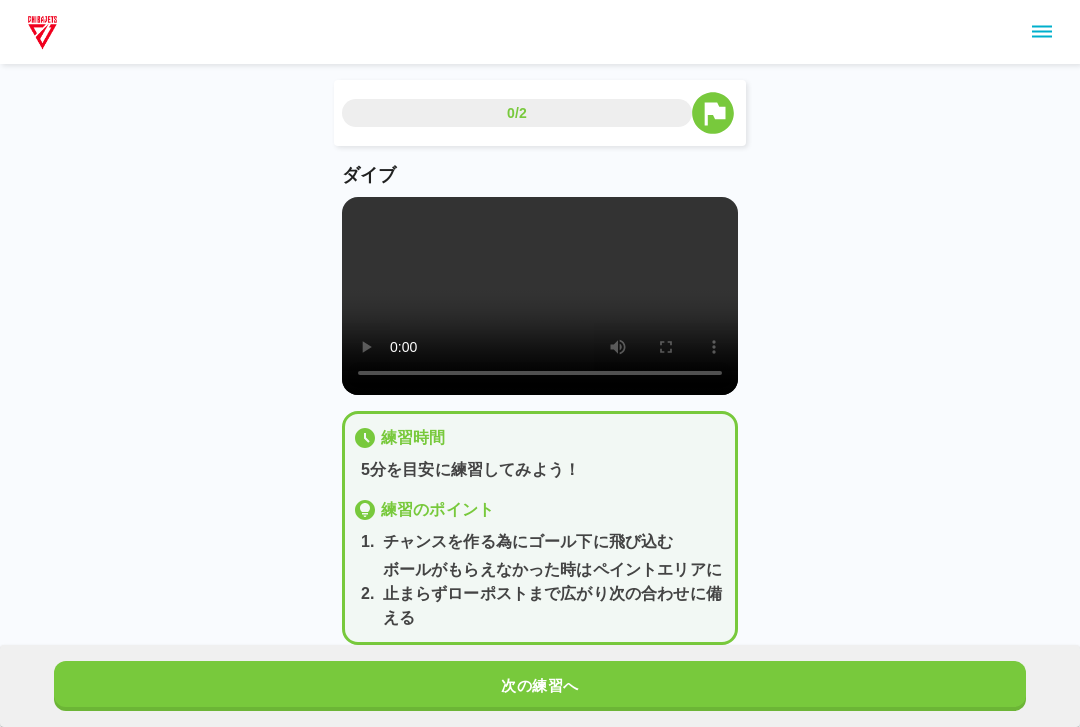 click at bounding box center (540, 296) 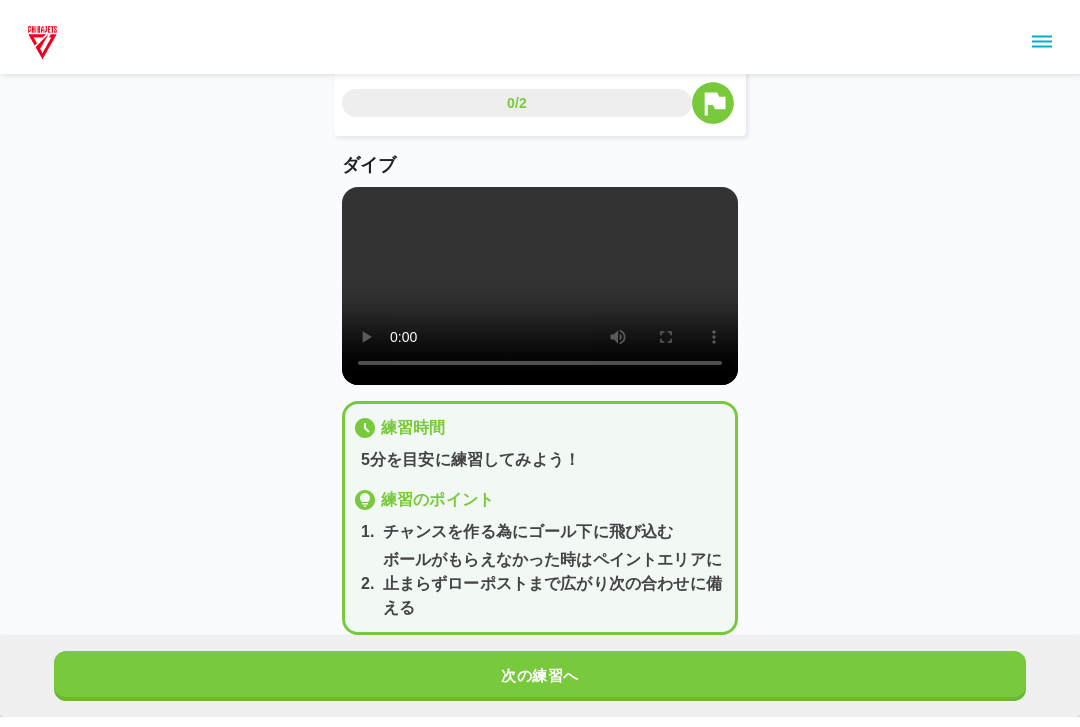scroll, scrollTop: 0, scrollLeft: 0, axis: both 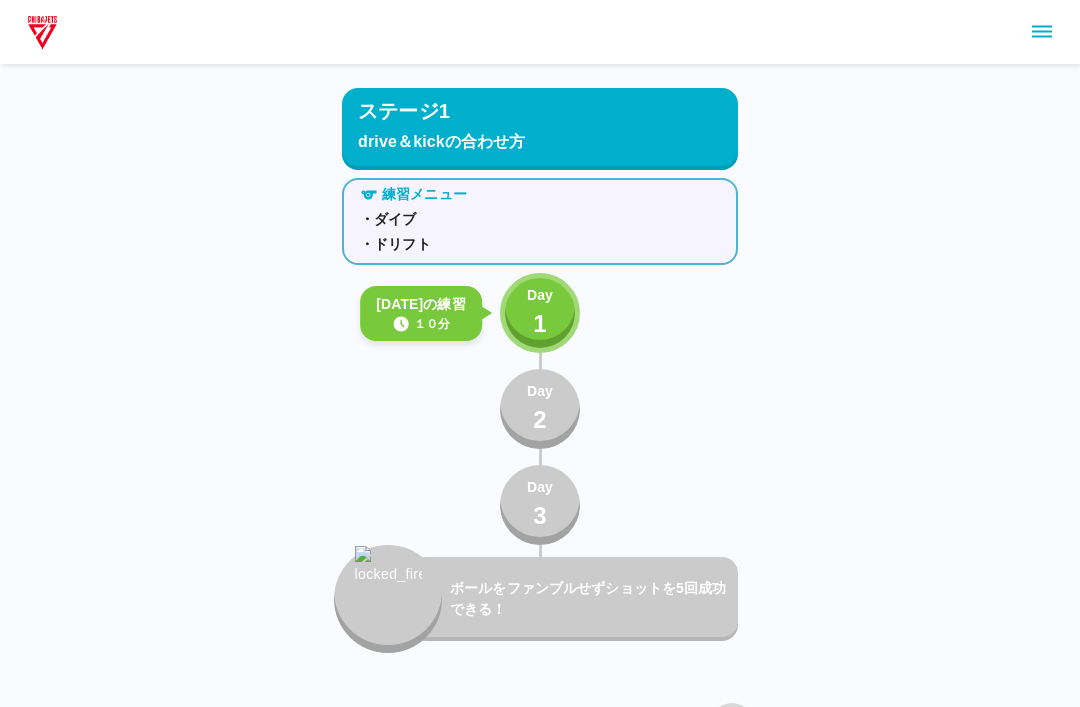 click 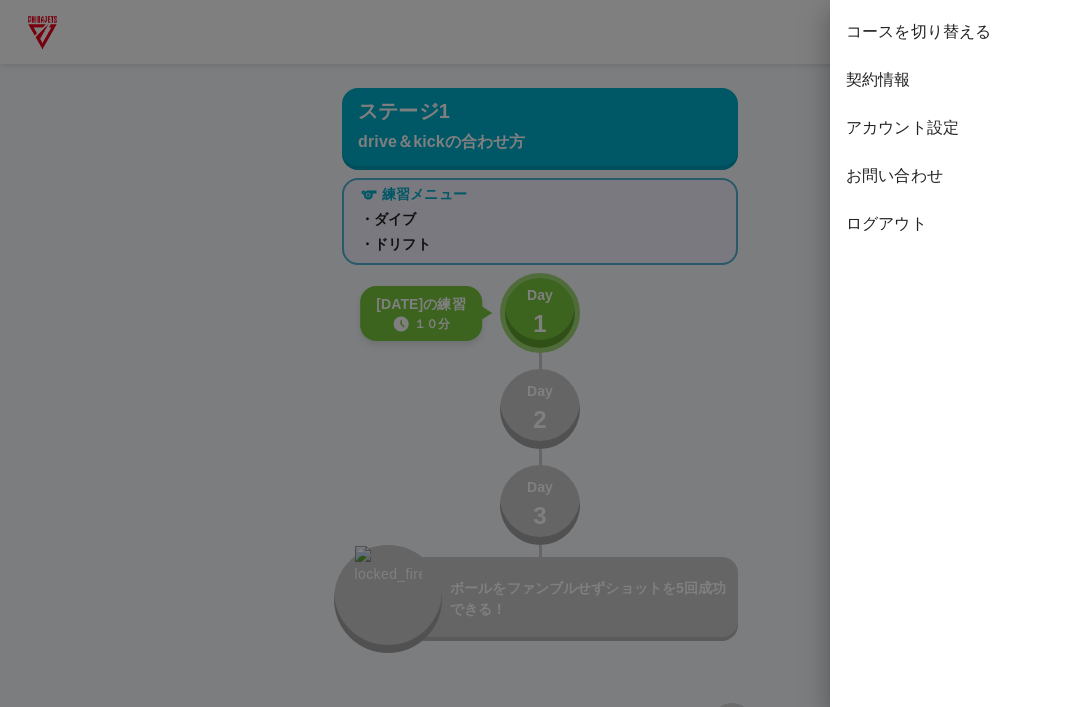 click at bounding box center (540, 353) 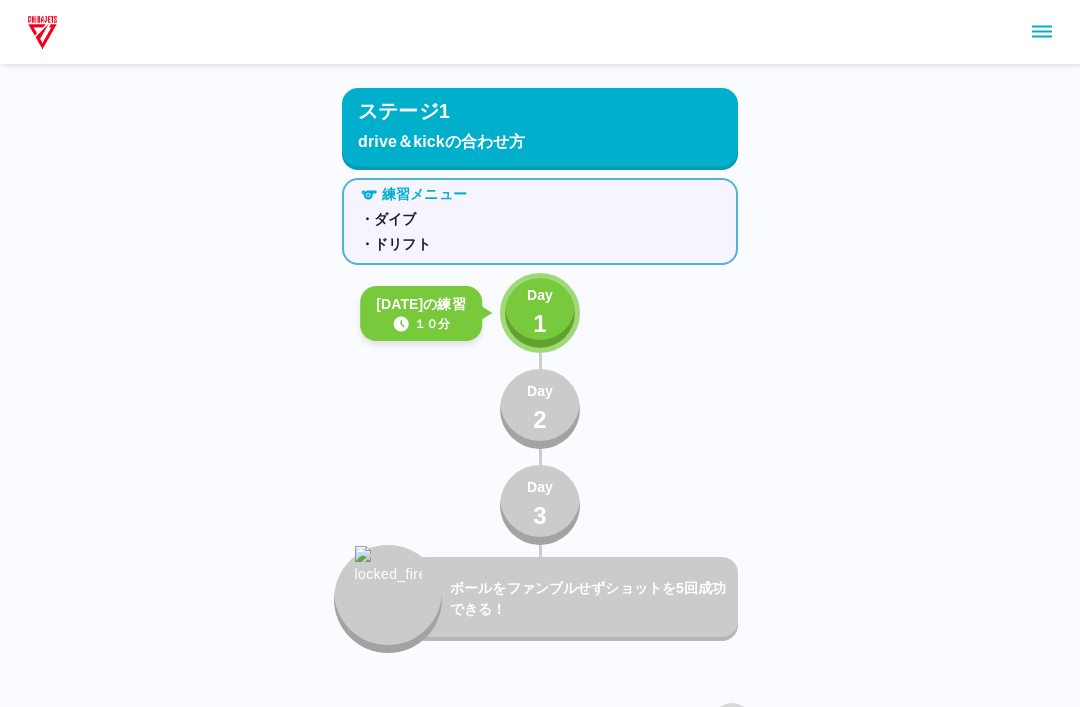 click 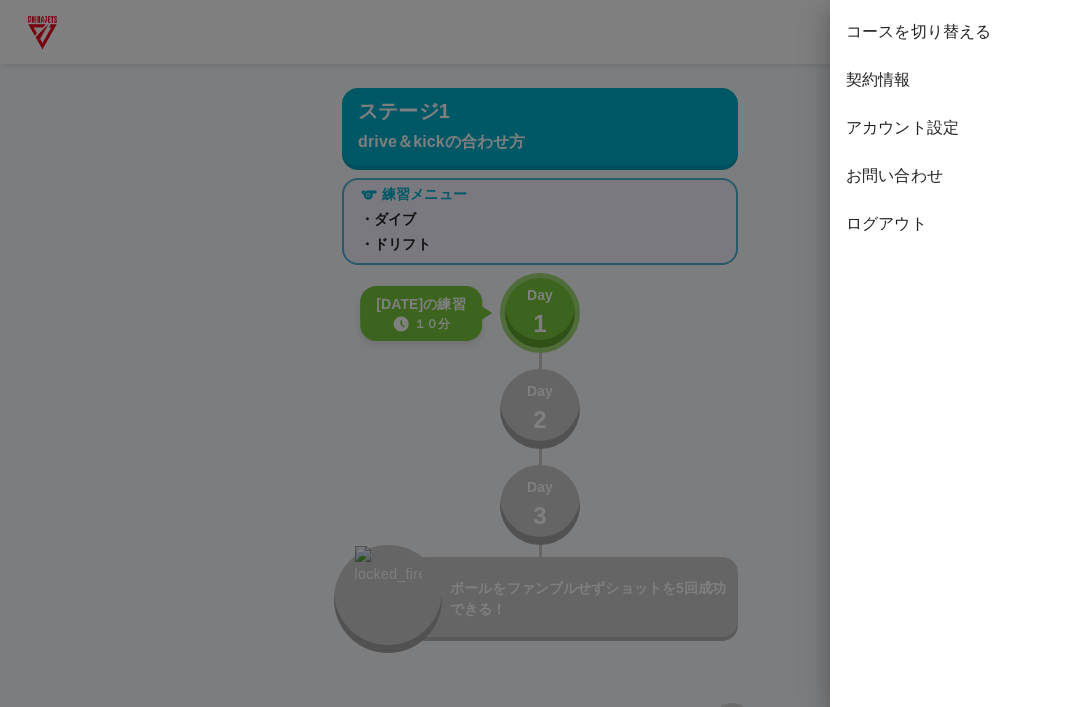 click on "コースを切り替える" at bounding box center (955, 32) 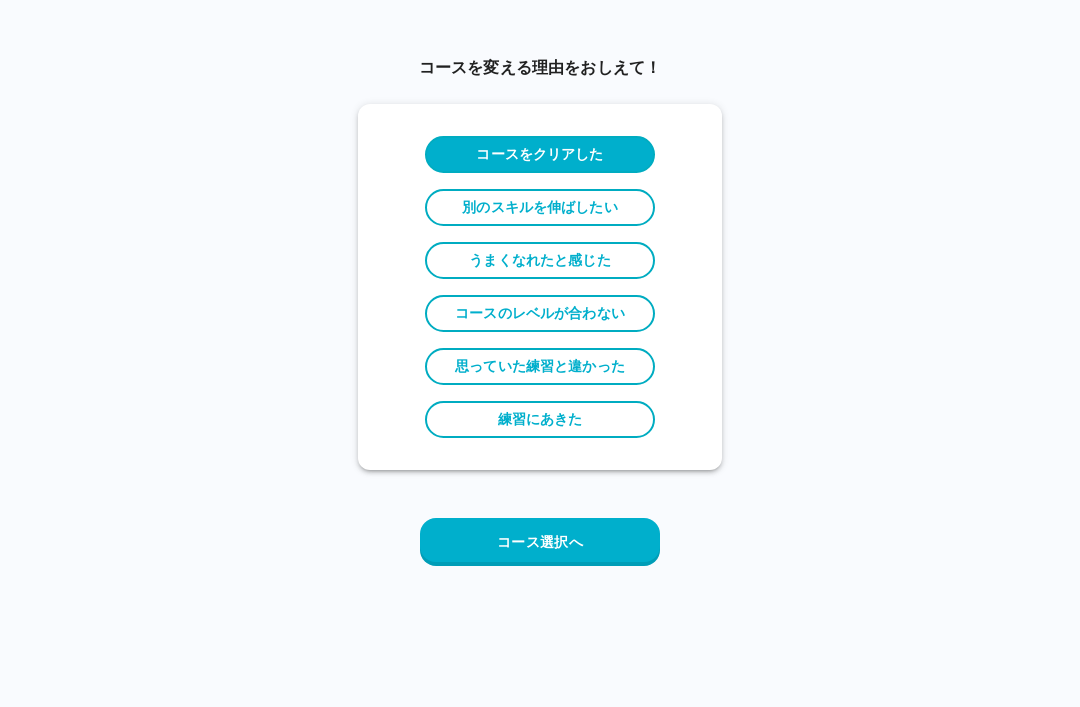 click on "コース選択へ" at bounding box center (540, 542) 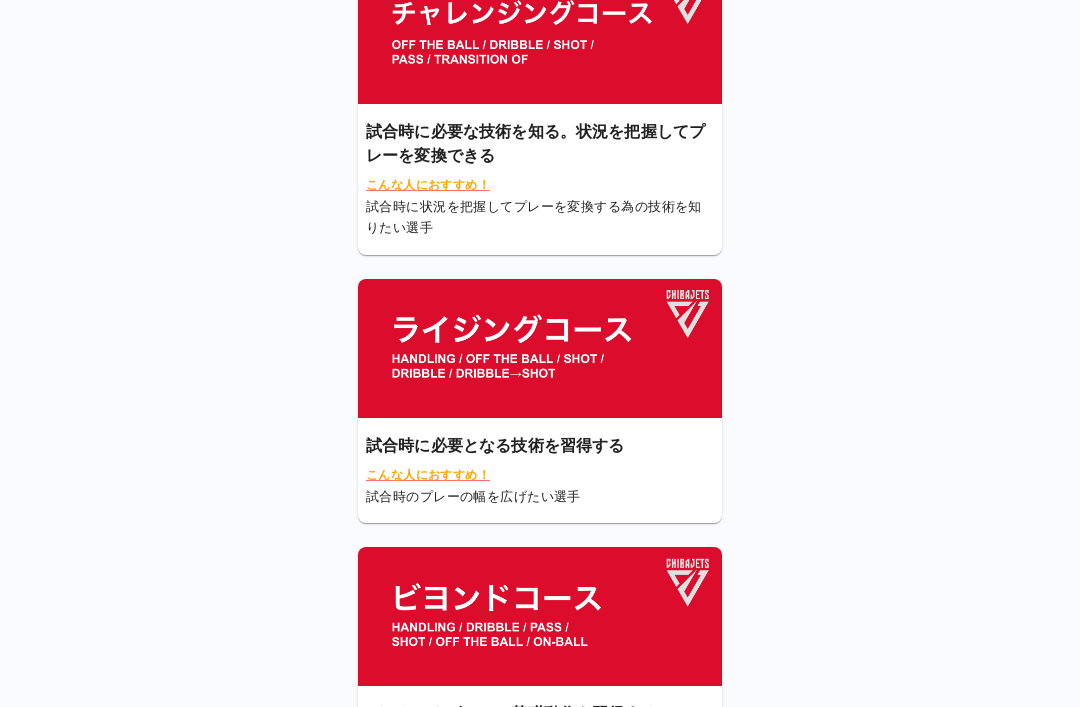 scroll, scrollTop: 198, scrollLeft: 0, axis: vertical 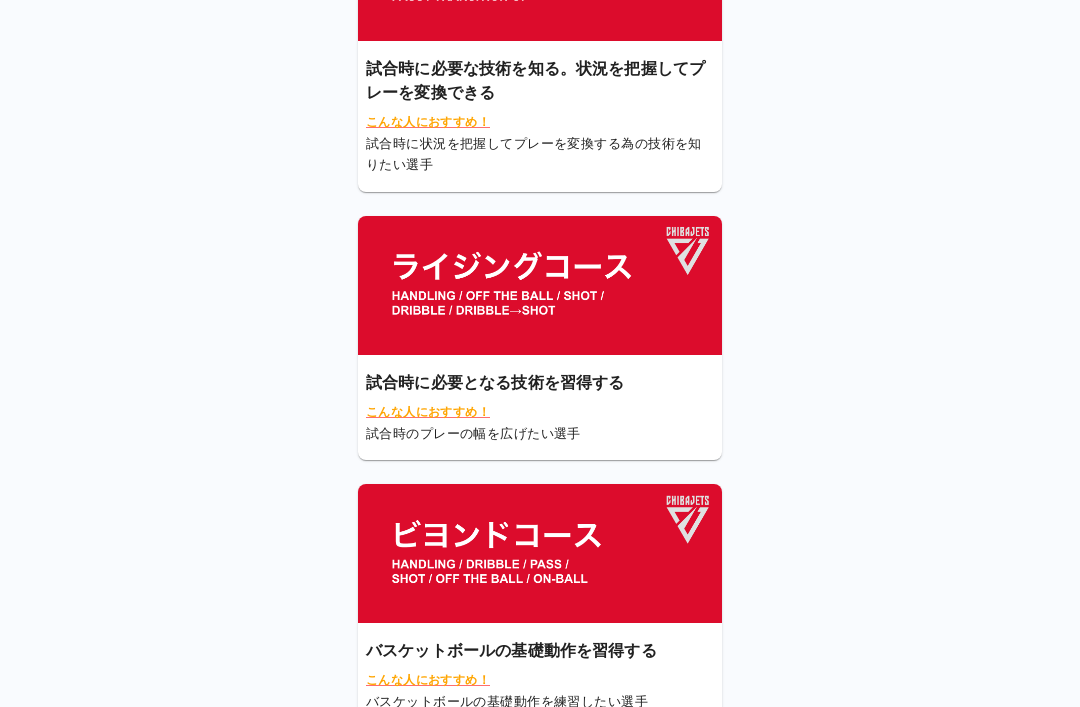 click at bounding box center [540, 553] 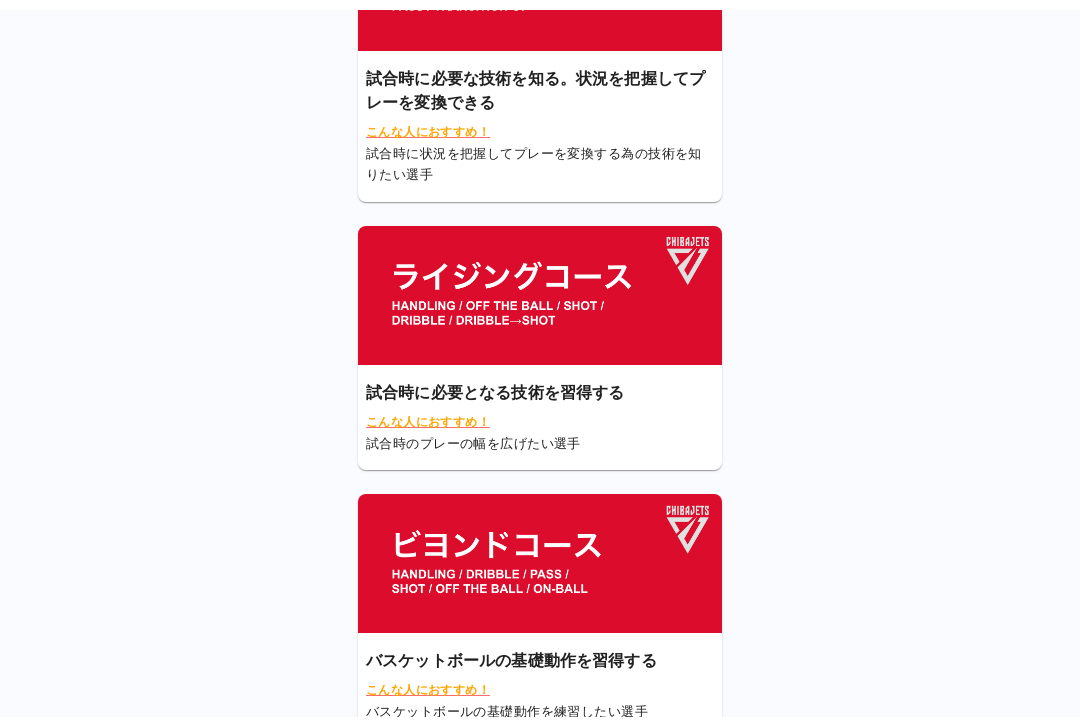 scroll, scrollTop: 0, scrollLeft: 0, axis: both 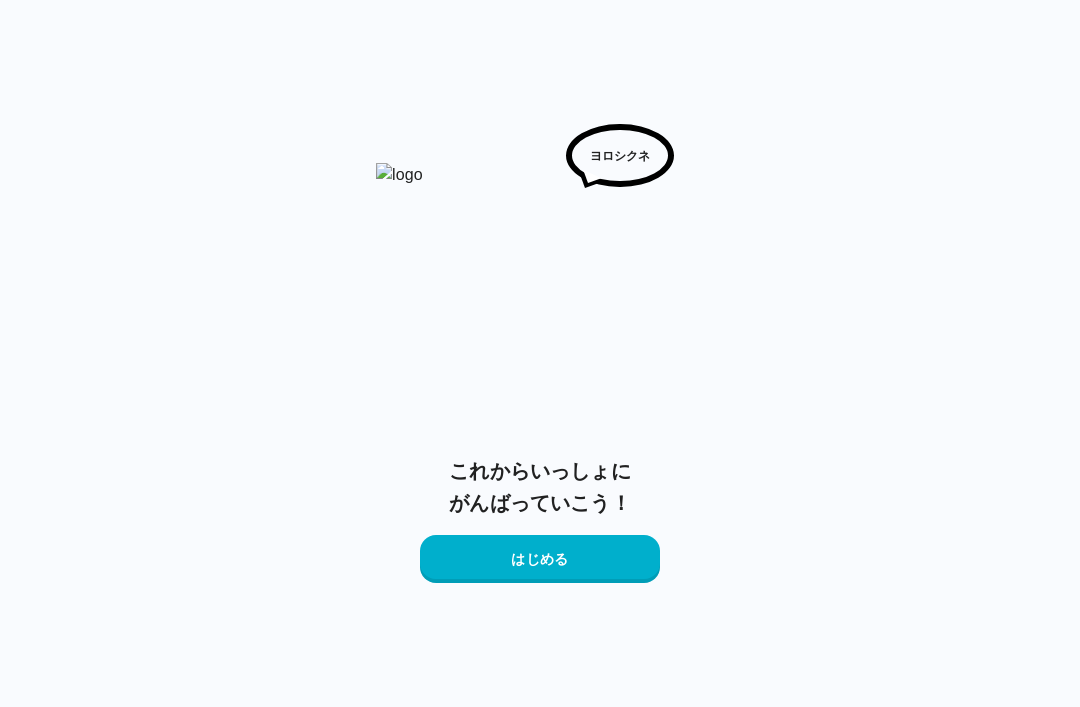 click on "はじめる" at bounding box center (540, 559) 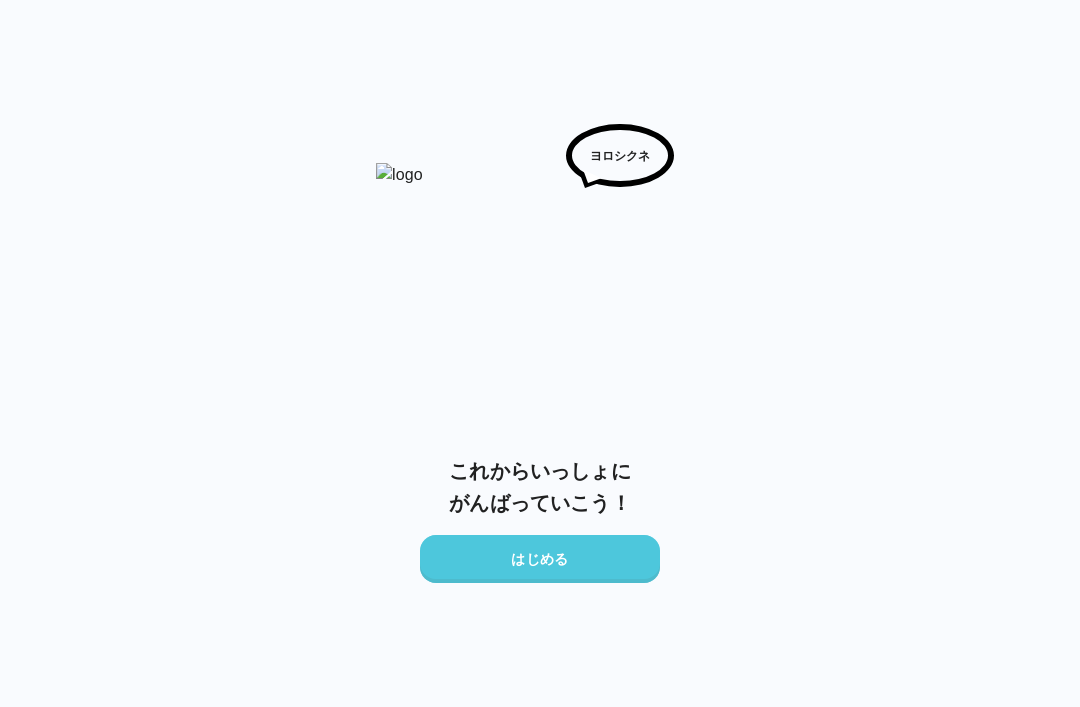 click on "はじめる" at bounding box center [540, 559] 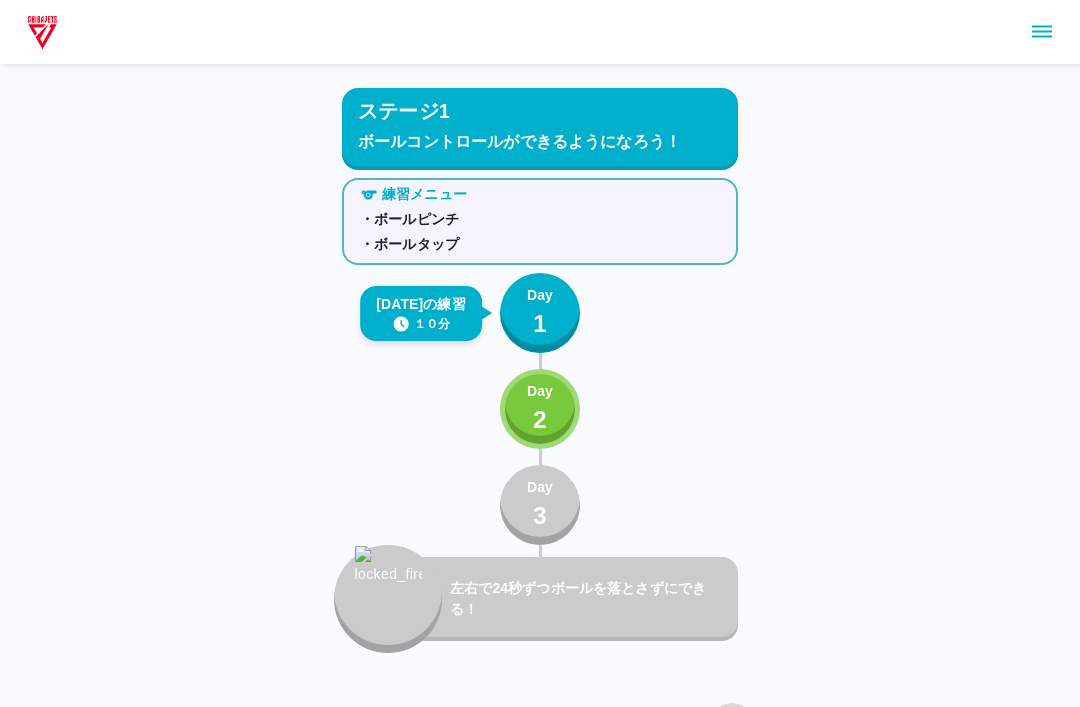 click on "Day 2" at bounding box center (540, 409) 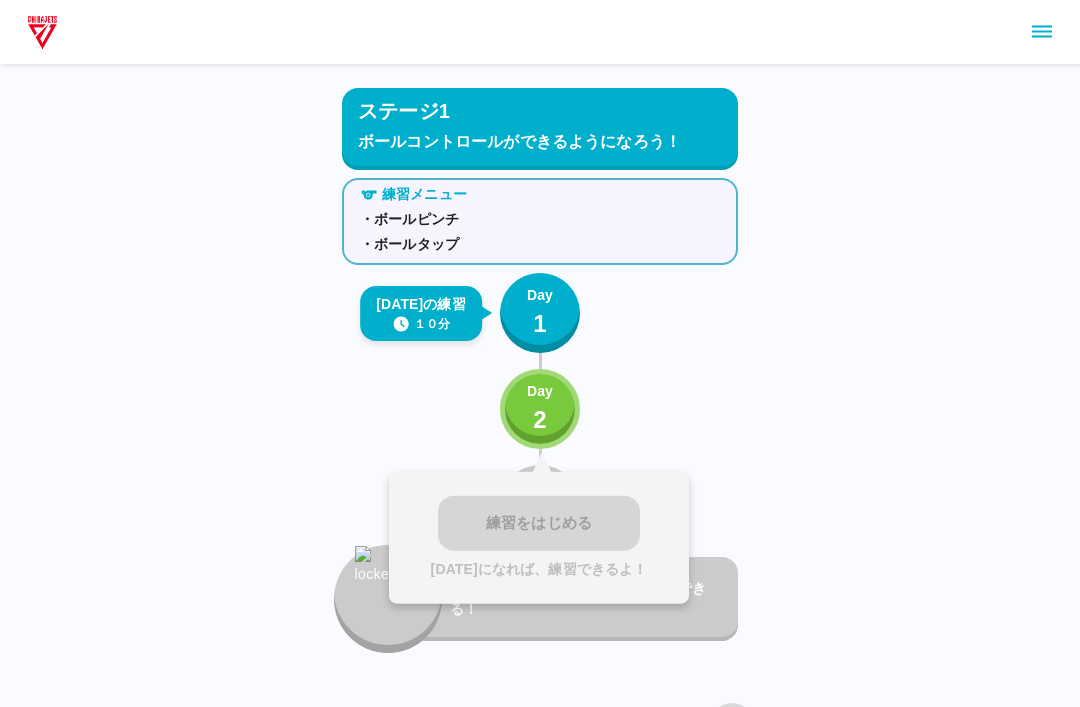 click on "練習メニュー ・ボールピンチ ・ボールタップ [DATE]の練習 １０分 Day 1 Day 2 練習をはじめる [DATE]になれば、練習できるよ！ Day 3 左右で24秒ずつボールを落とさずにできる！" at bounding box center [540, 411] 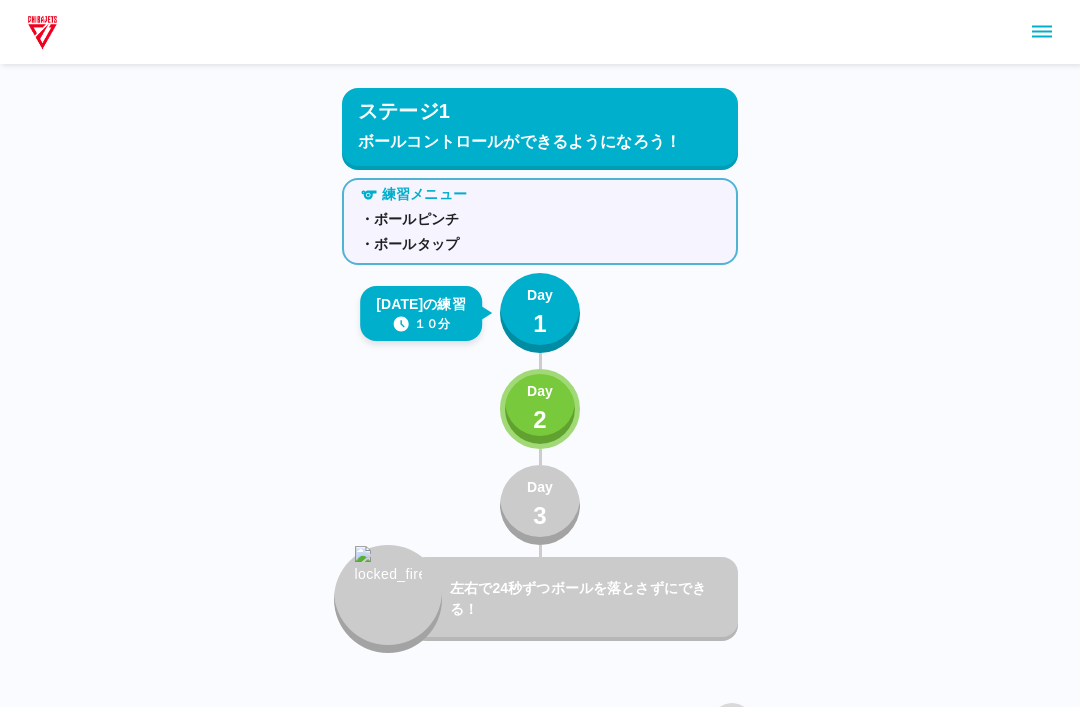 click on "2" at bounding box center [540, 420] 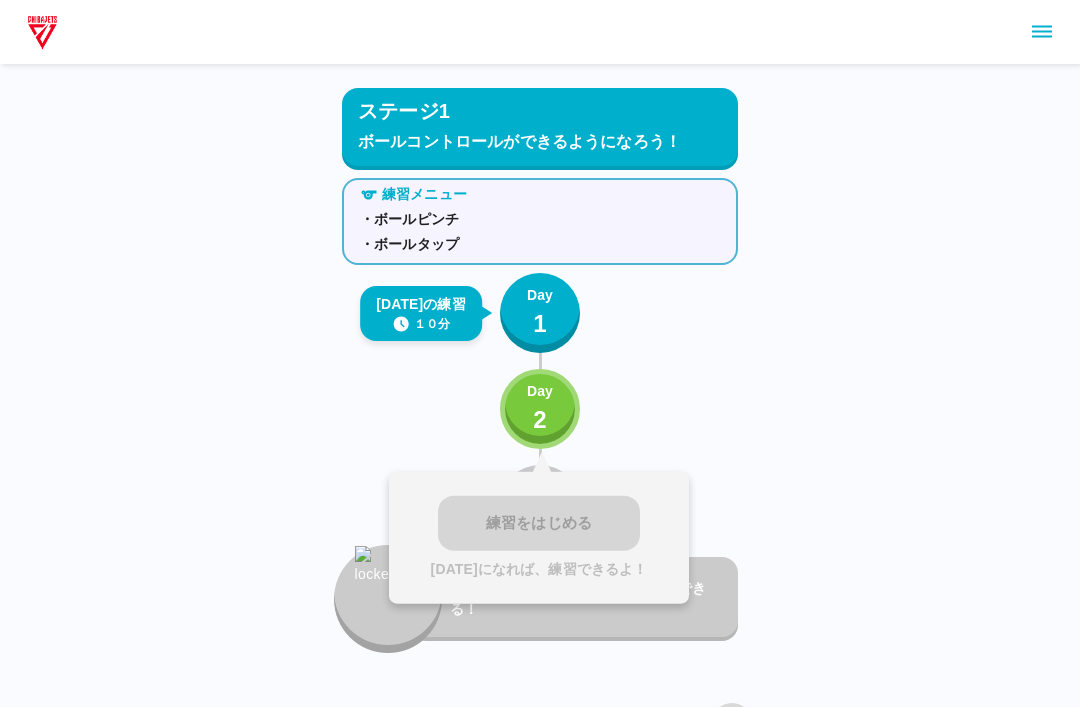 click on "Day 2" at bounding box center (540, 409) 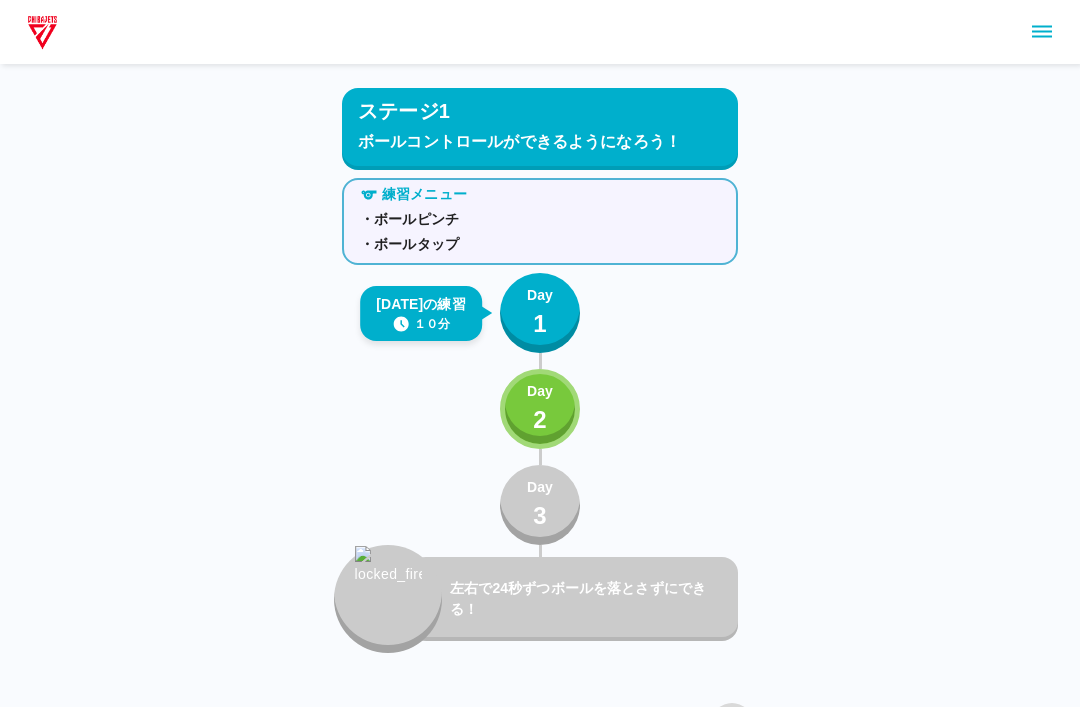 click on "Day 1" at bounding box center [540, 313] 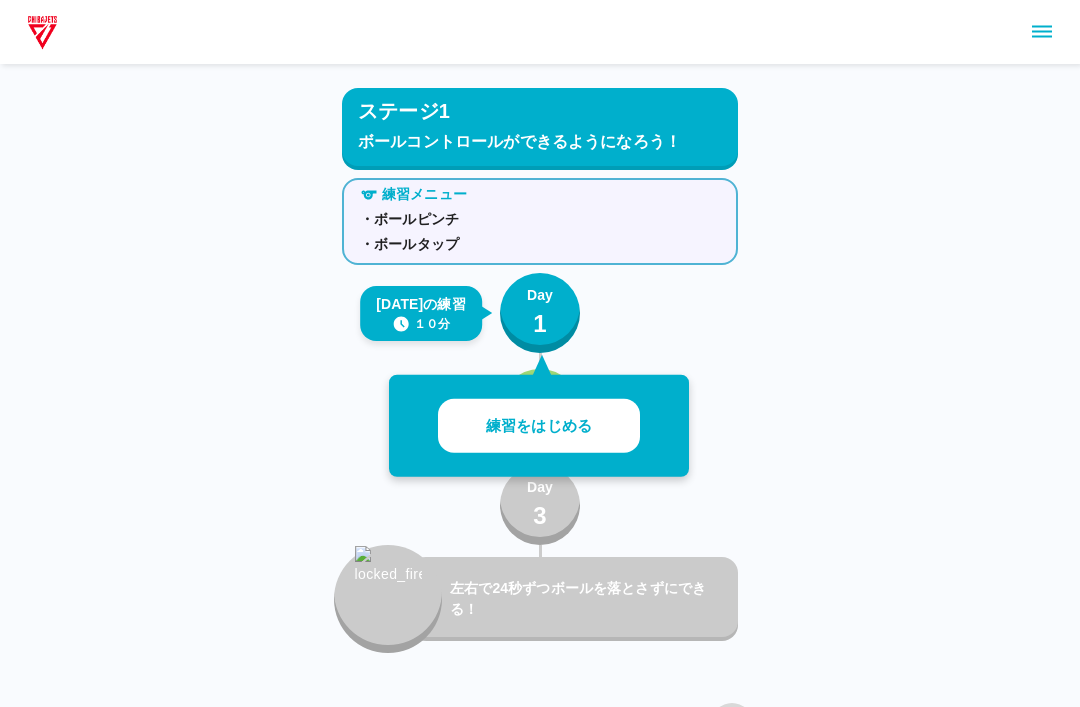 click on "練習をはじめる" at bounding box center [539, 426] 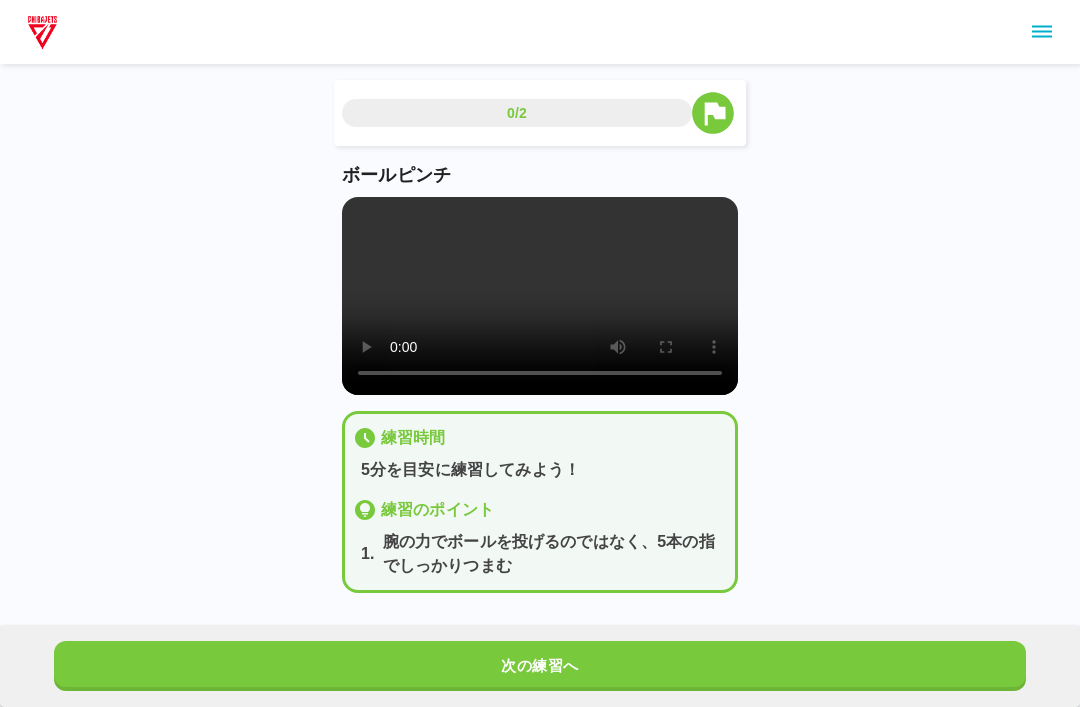 click at bounding box center (540, 296) 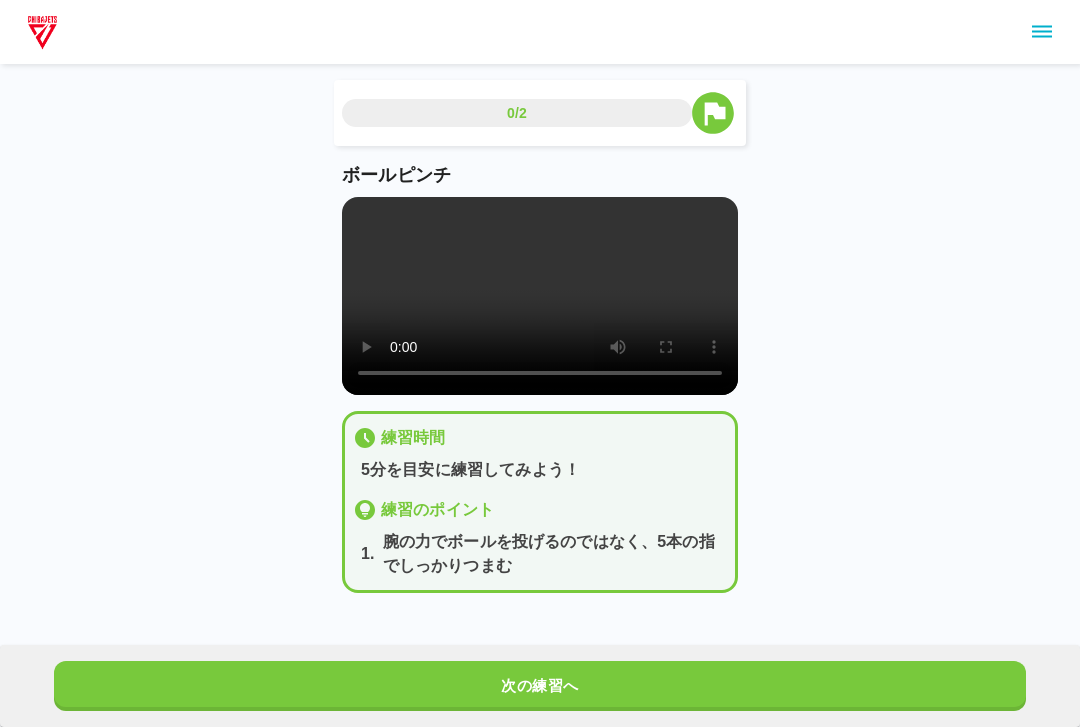 click at bounding box center [540, 296] 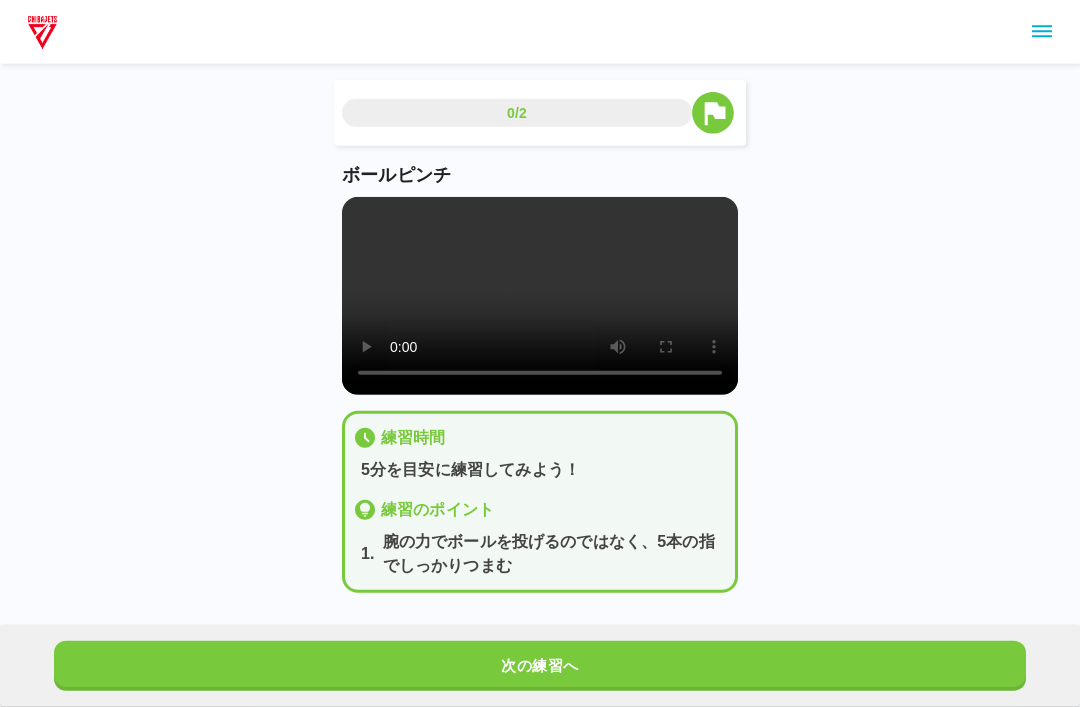 scroll, scrollTop: 7, scrollLeft: 0, axis: vertical 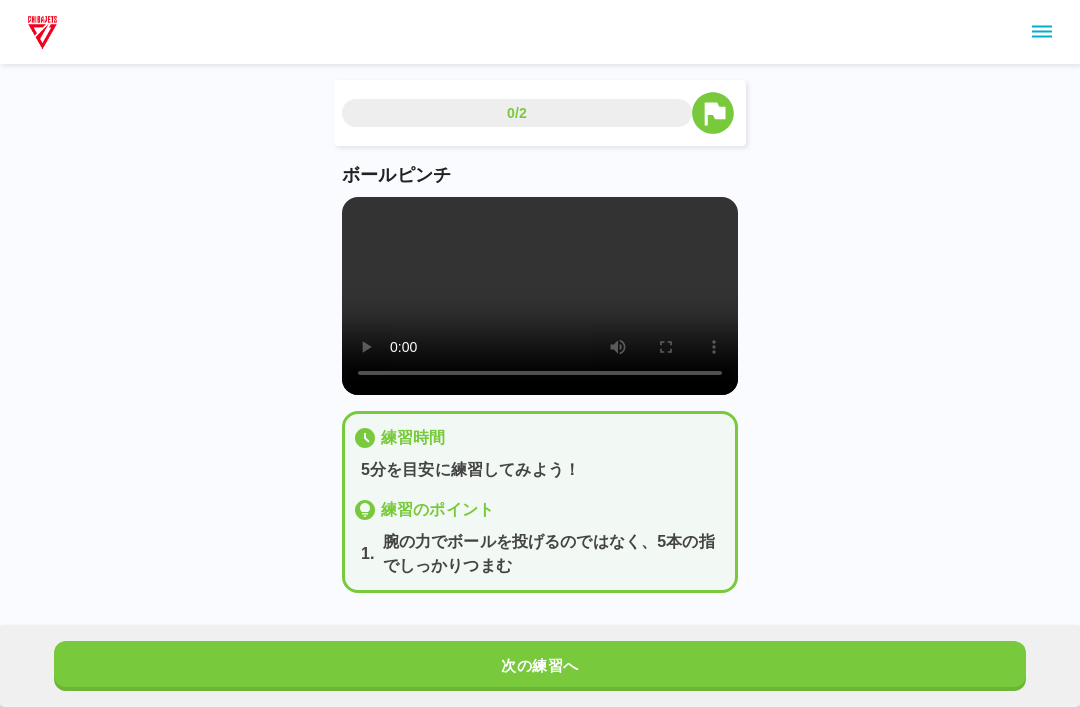 type 